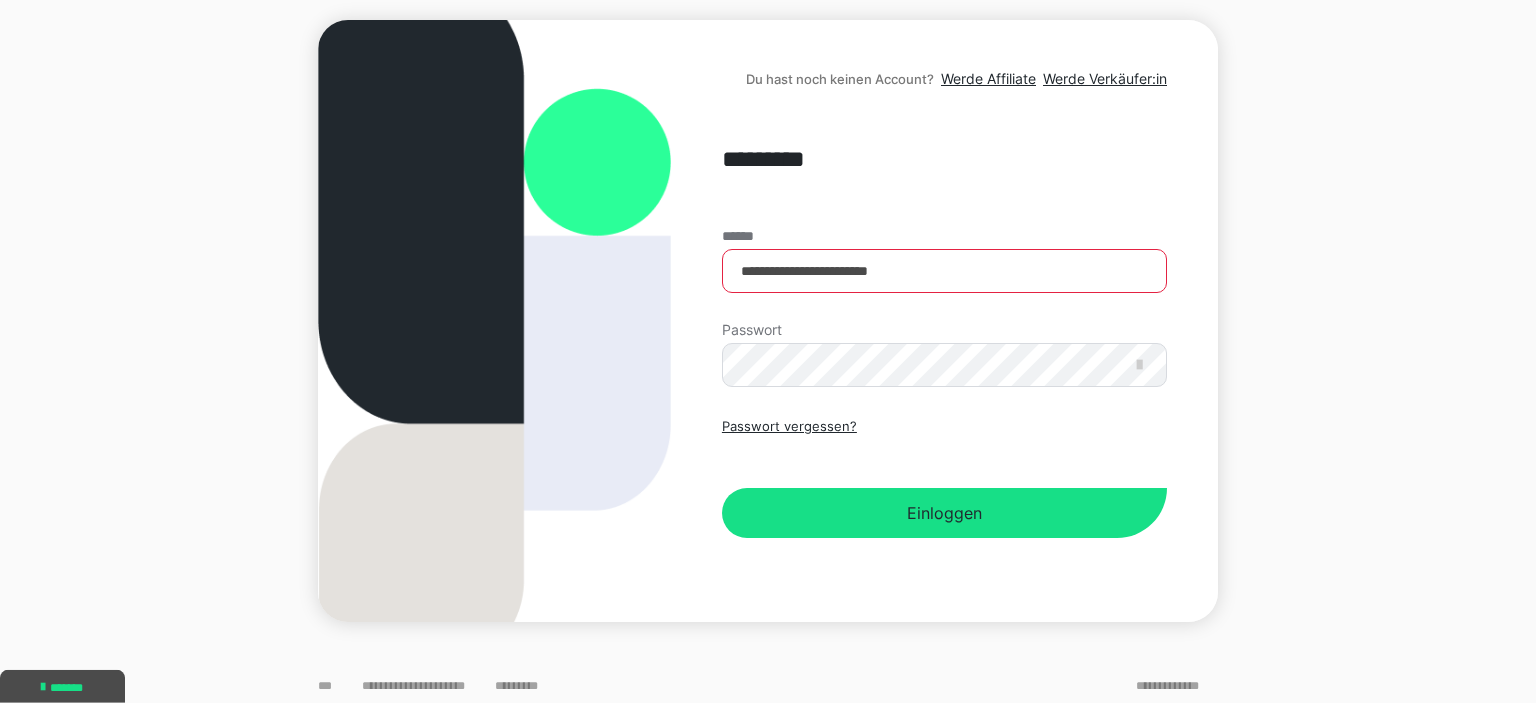 scroll, scrollTop: 211, scrollLeft: 0, axis: vertical 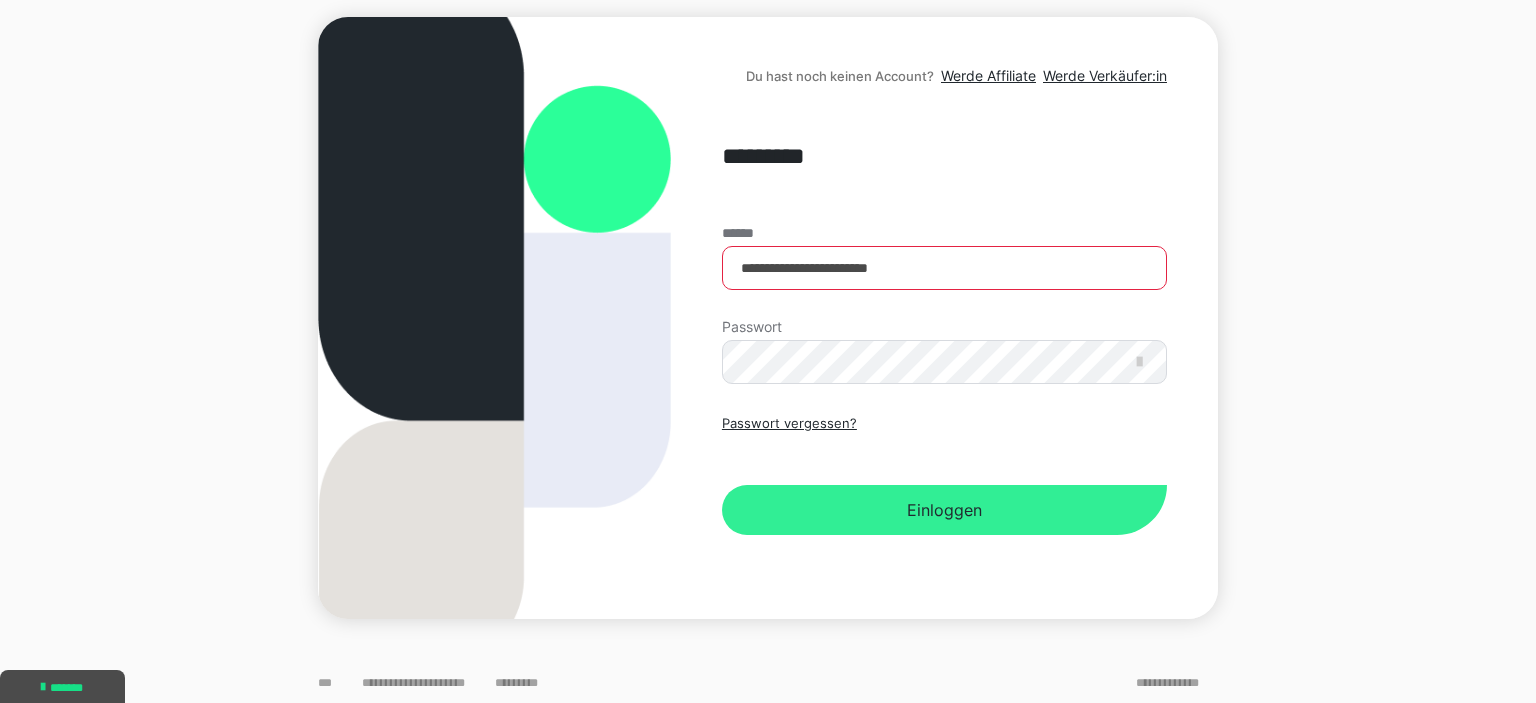click on "Einloggen" at bounding box center (944, 510) 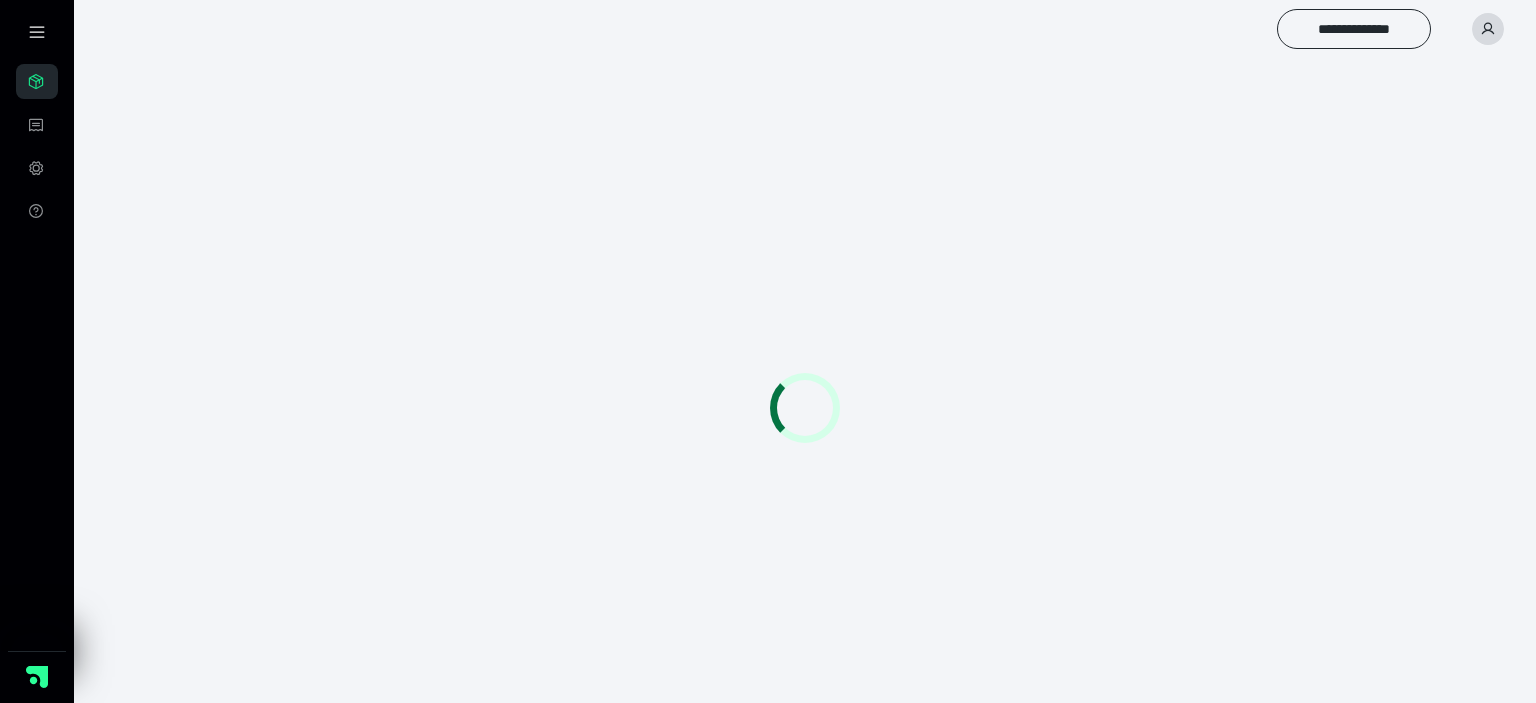 scroll, scrollTop: 0, scrollLeft: 0, axis: both 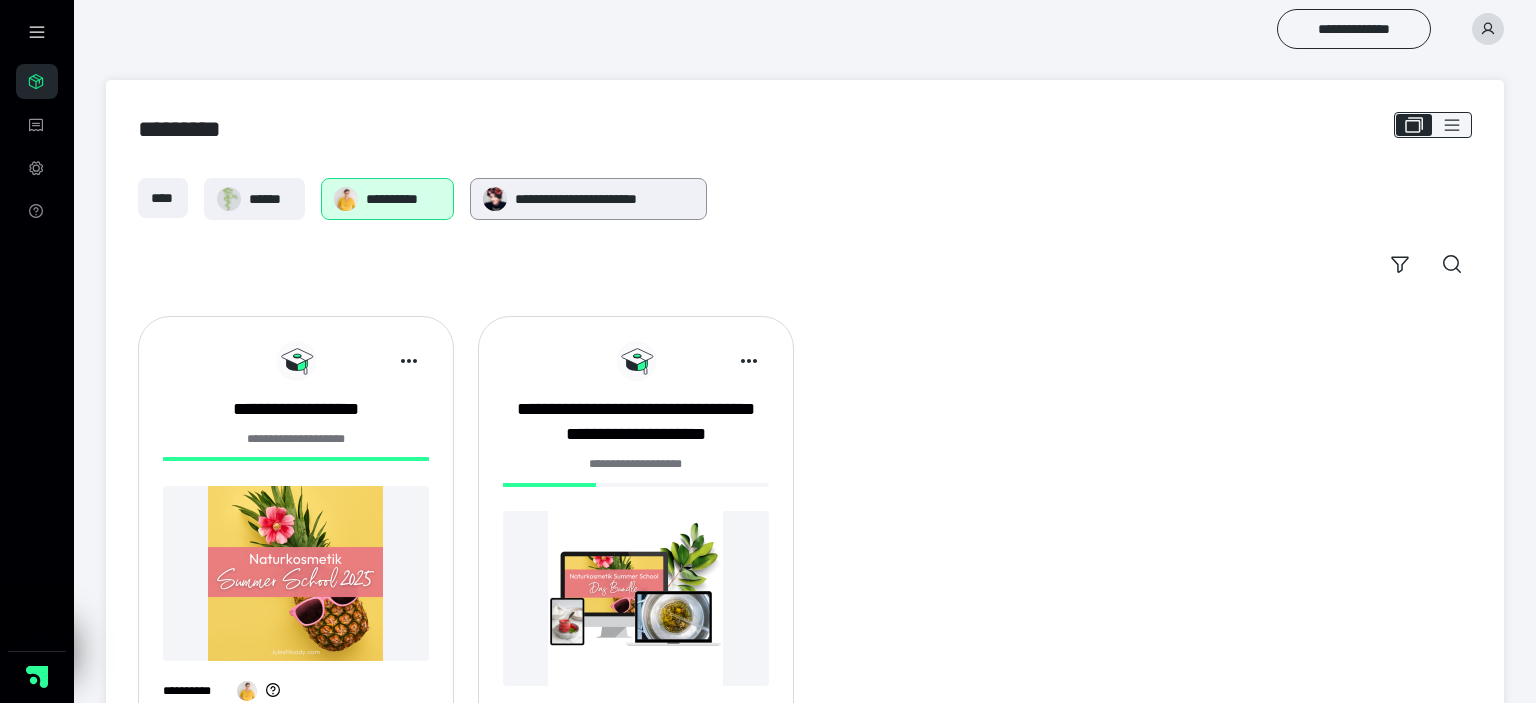 click on "**********" at bounding box center (604, 199) 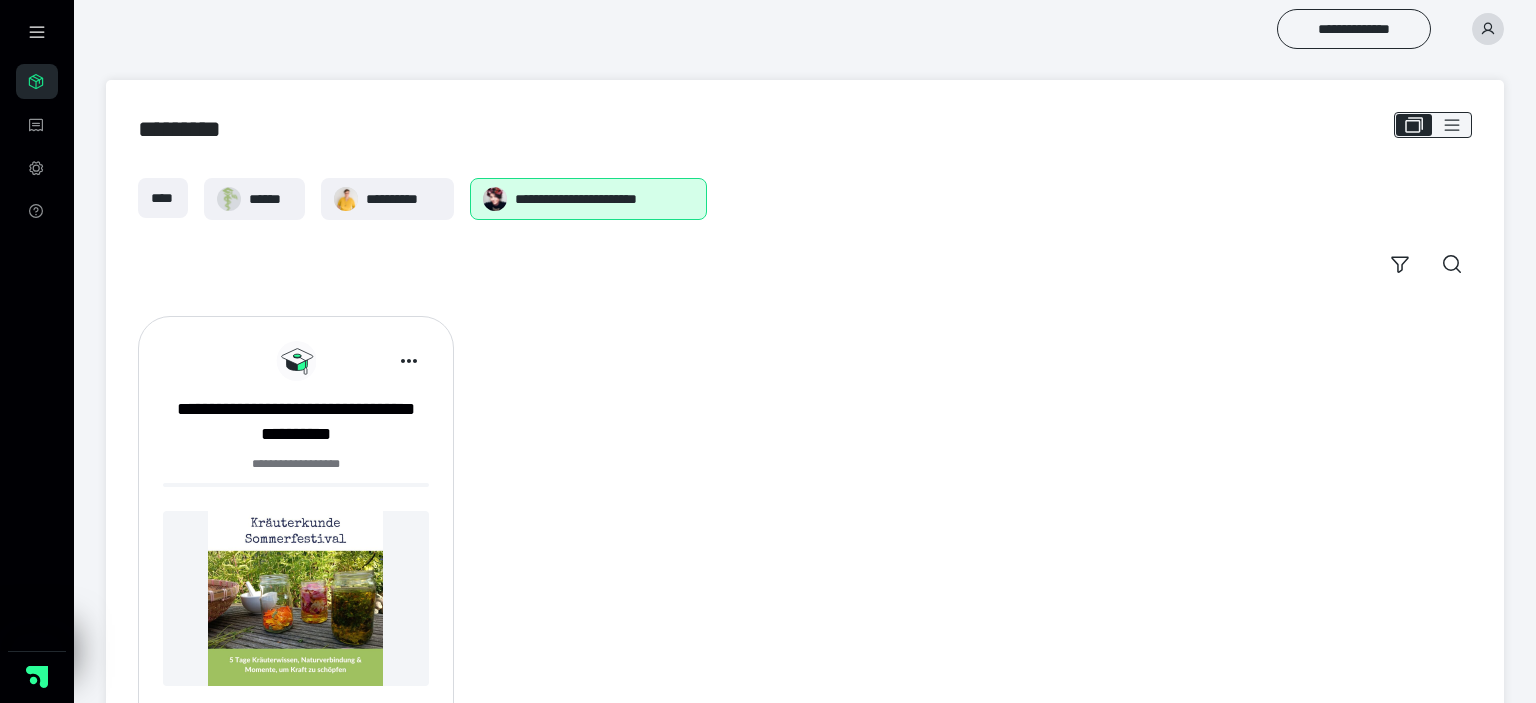 scroll, scrollTop: 103, scrollLeft: 0, axis: vertical 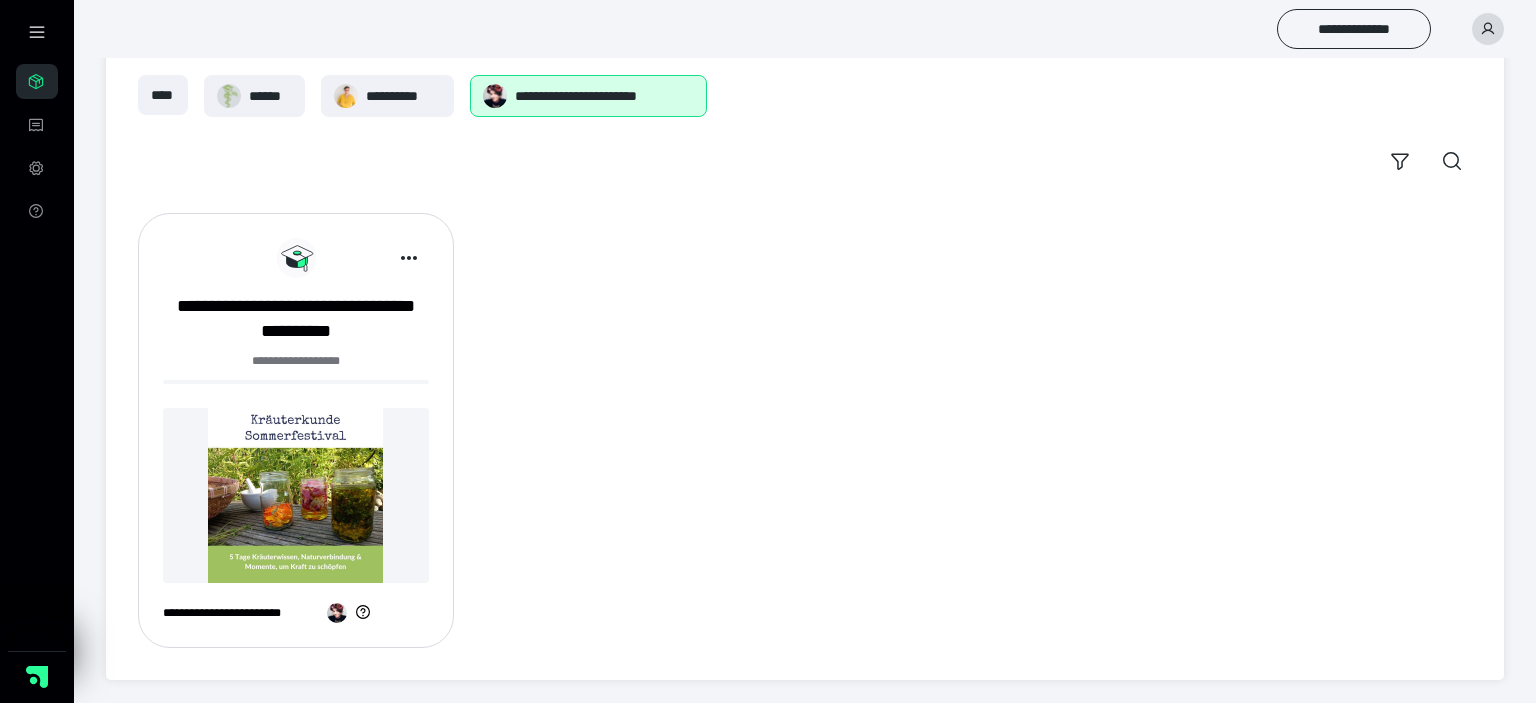 click at bounding box center (296, 495) 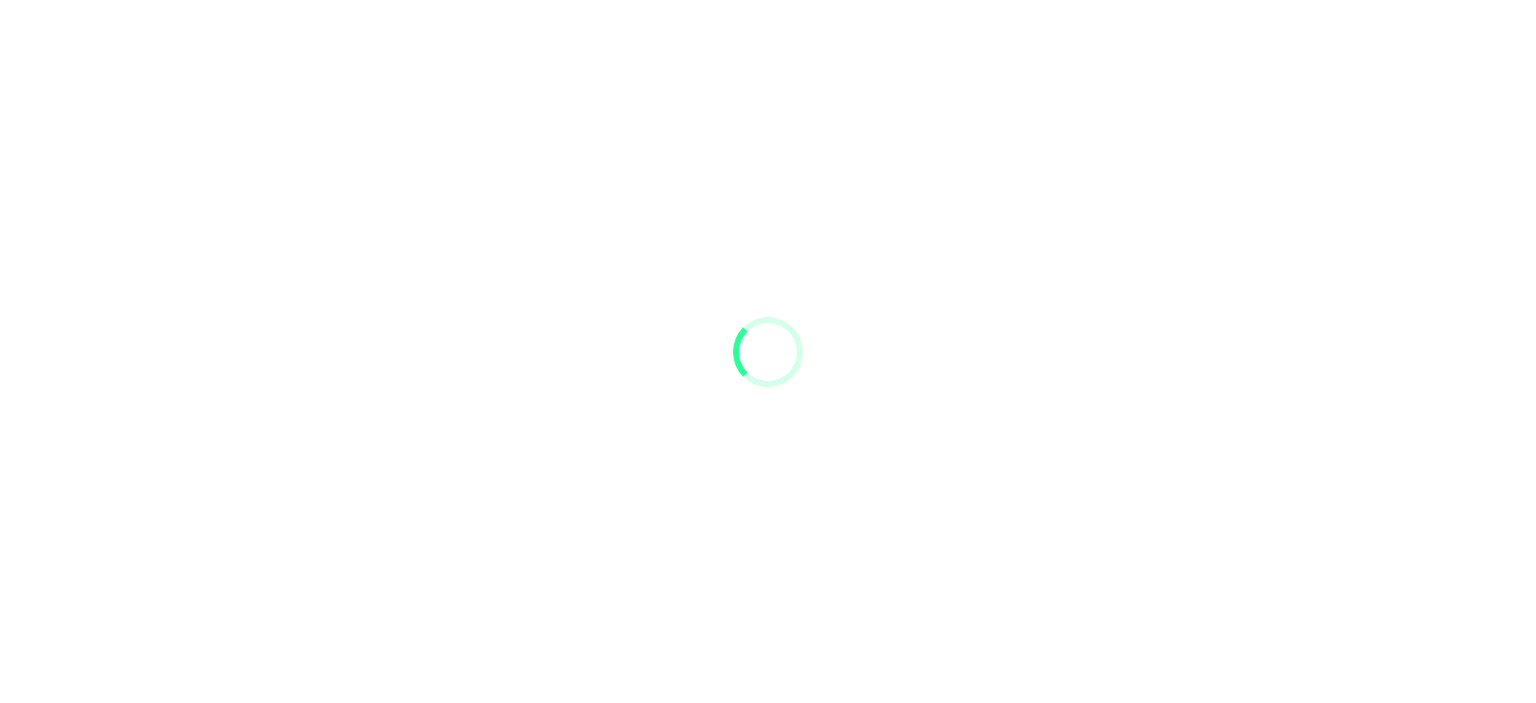 scroll, scrollTop: 0, scrollLeft: 0, axis: both 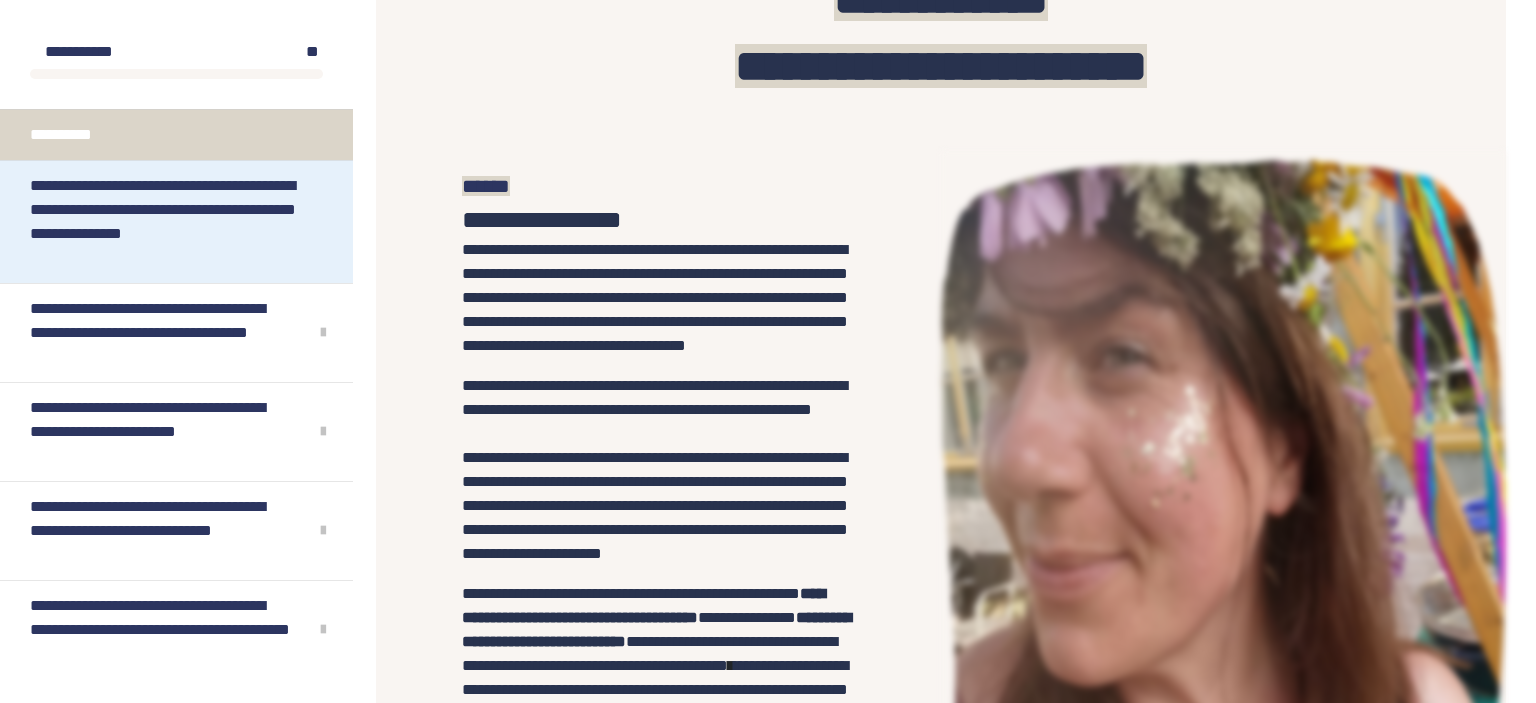 click on "**********" at bounding box center [168, 222] 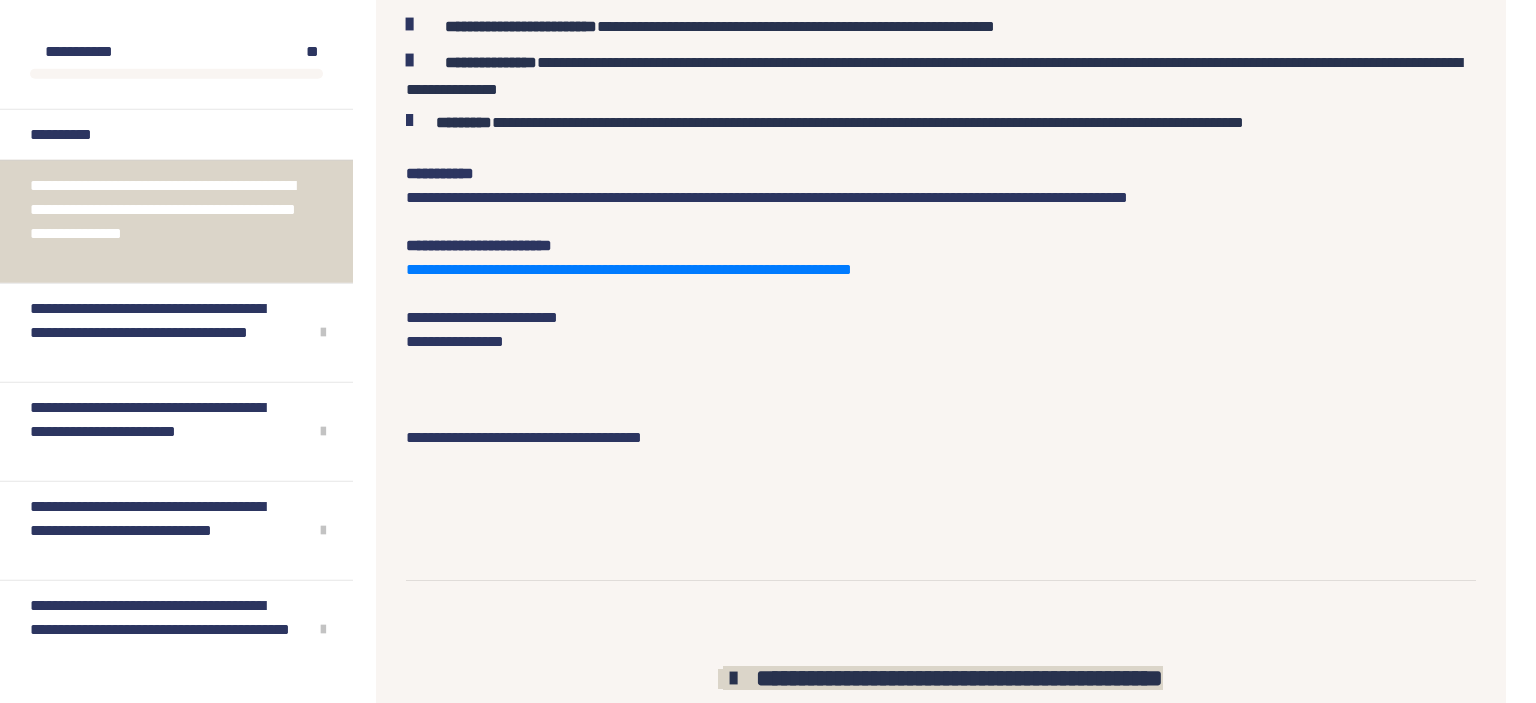 scroll, scrollTop: 1114, scrollLeft: 0, axis: vertical 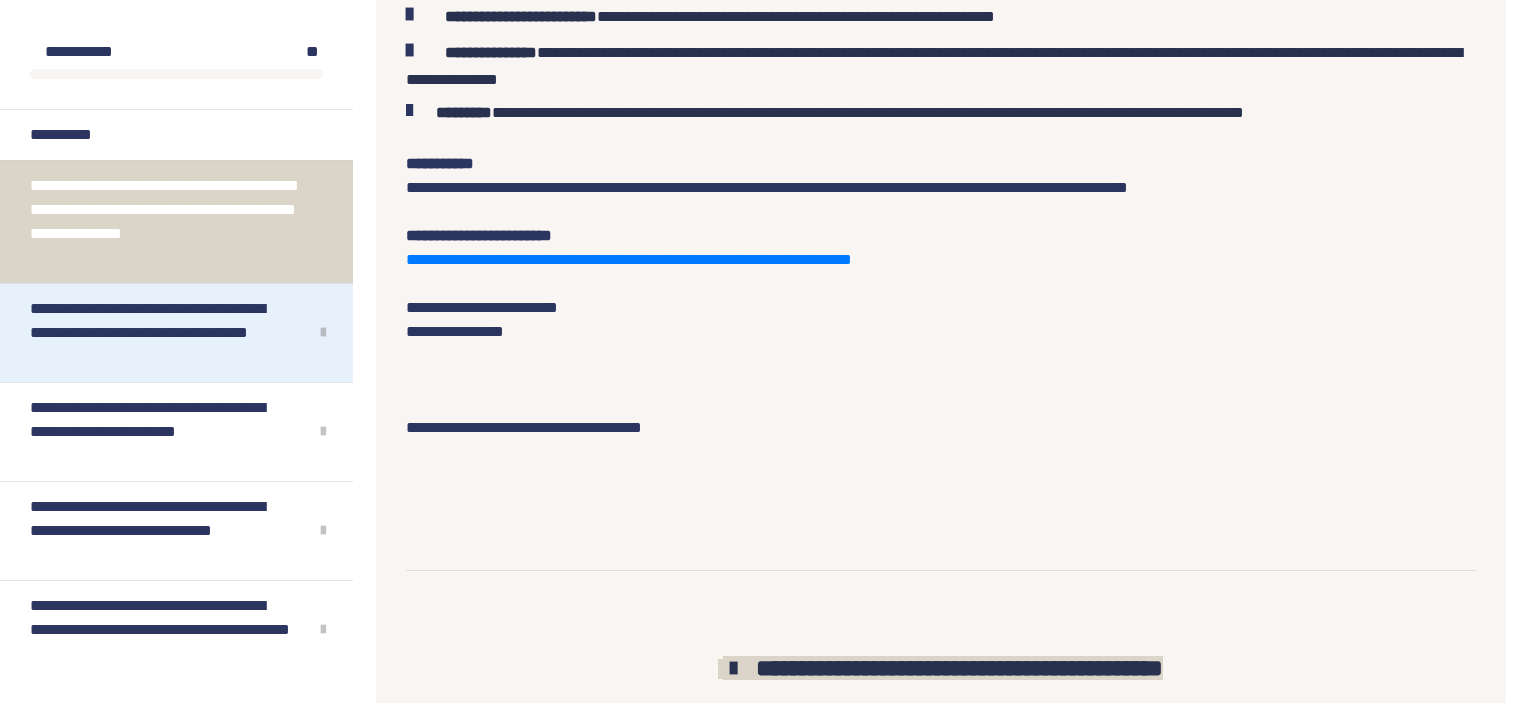 click on "**********" at bounding box center (161, 333) 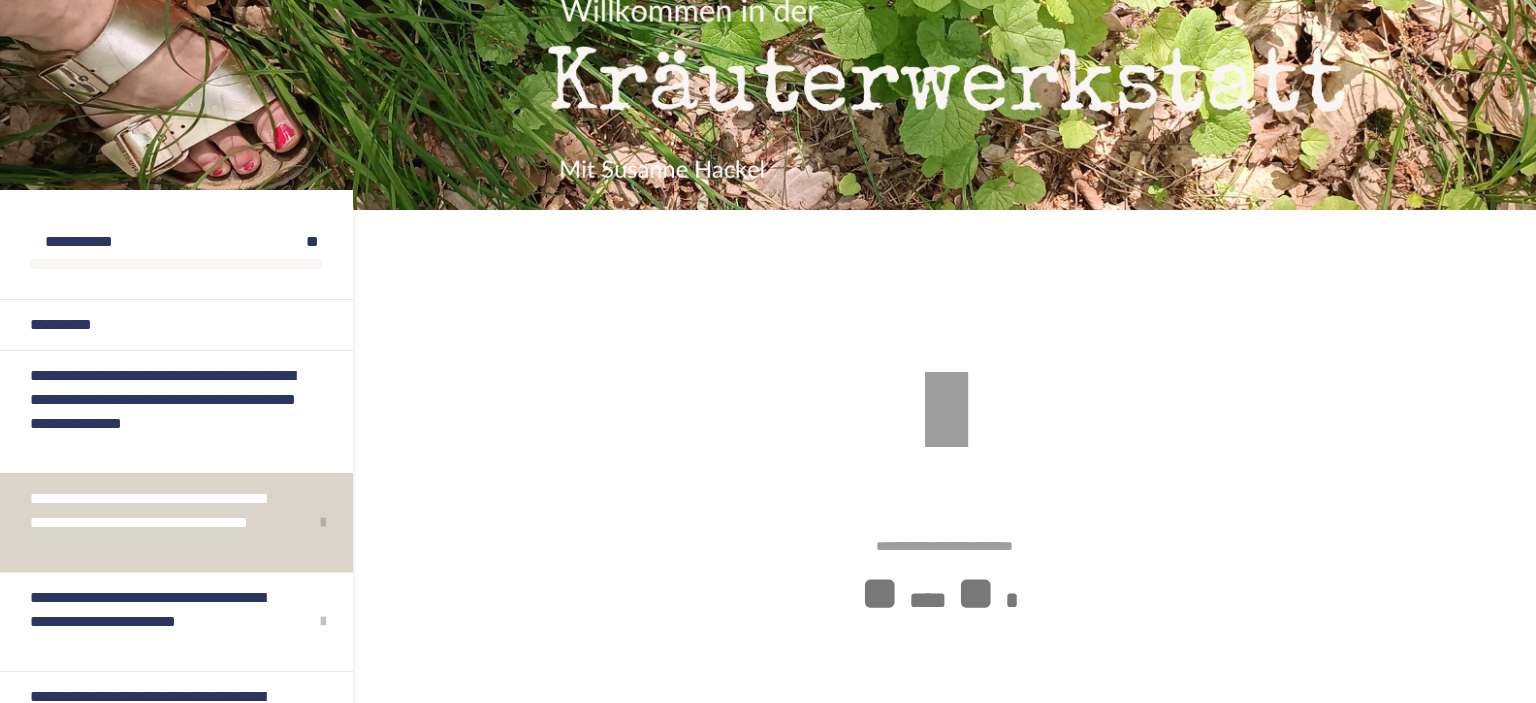 scroll, scrollTop: 23, scrollLeft: 0, axis: vertical 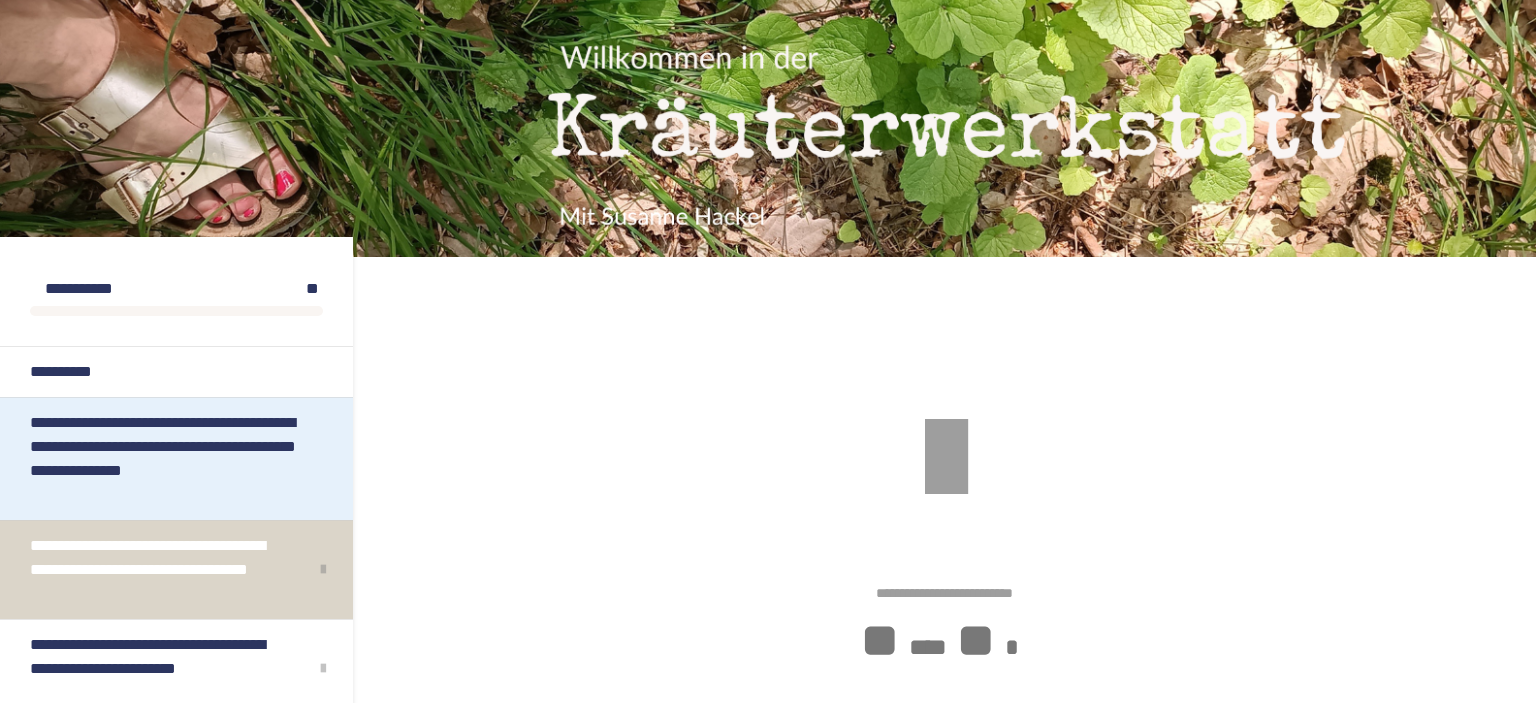 click on "**********" at bounding box center (168, 459) 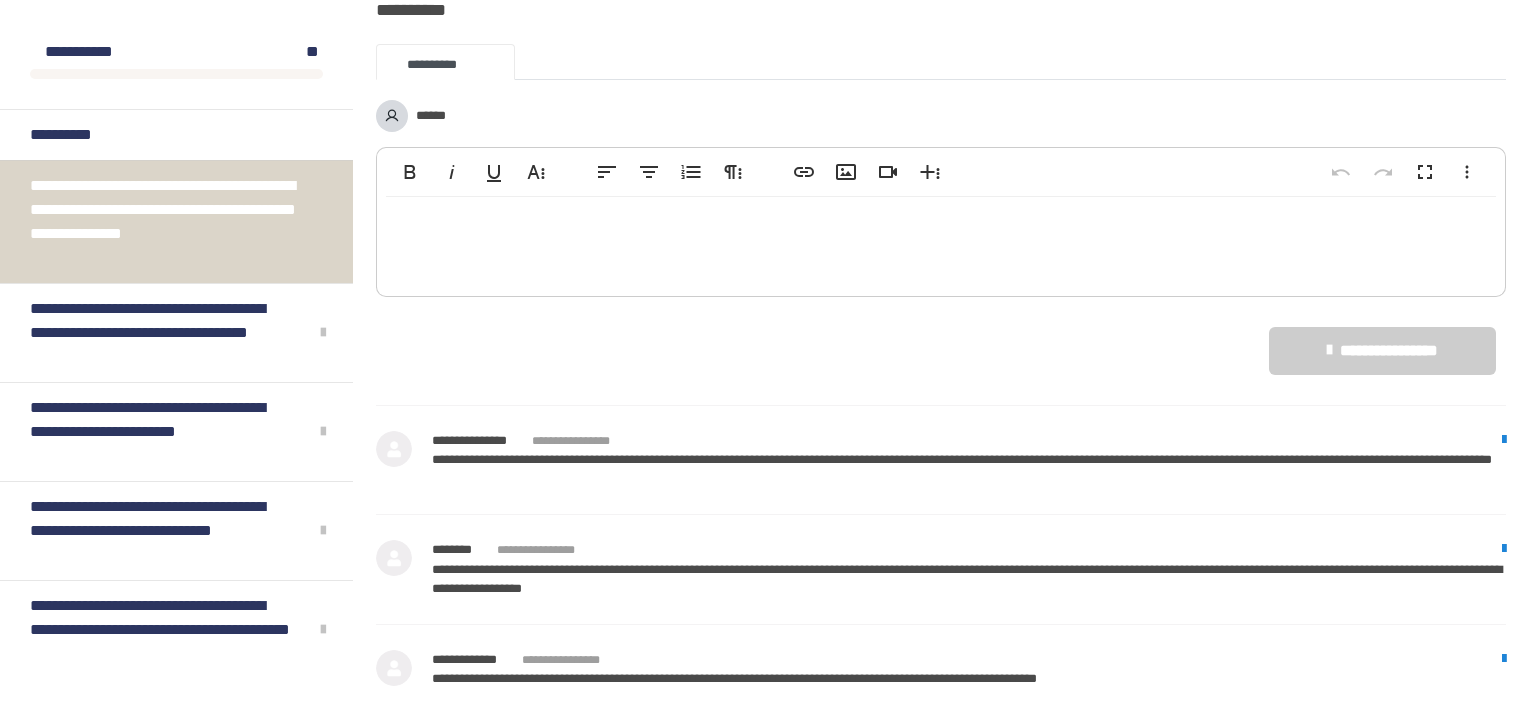 scroll, scrollTop: 2874, scrollLeft: 0, axis: vertical 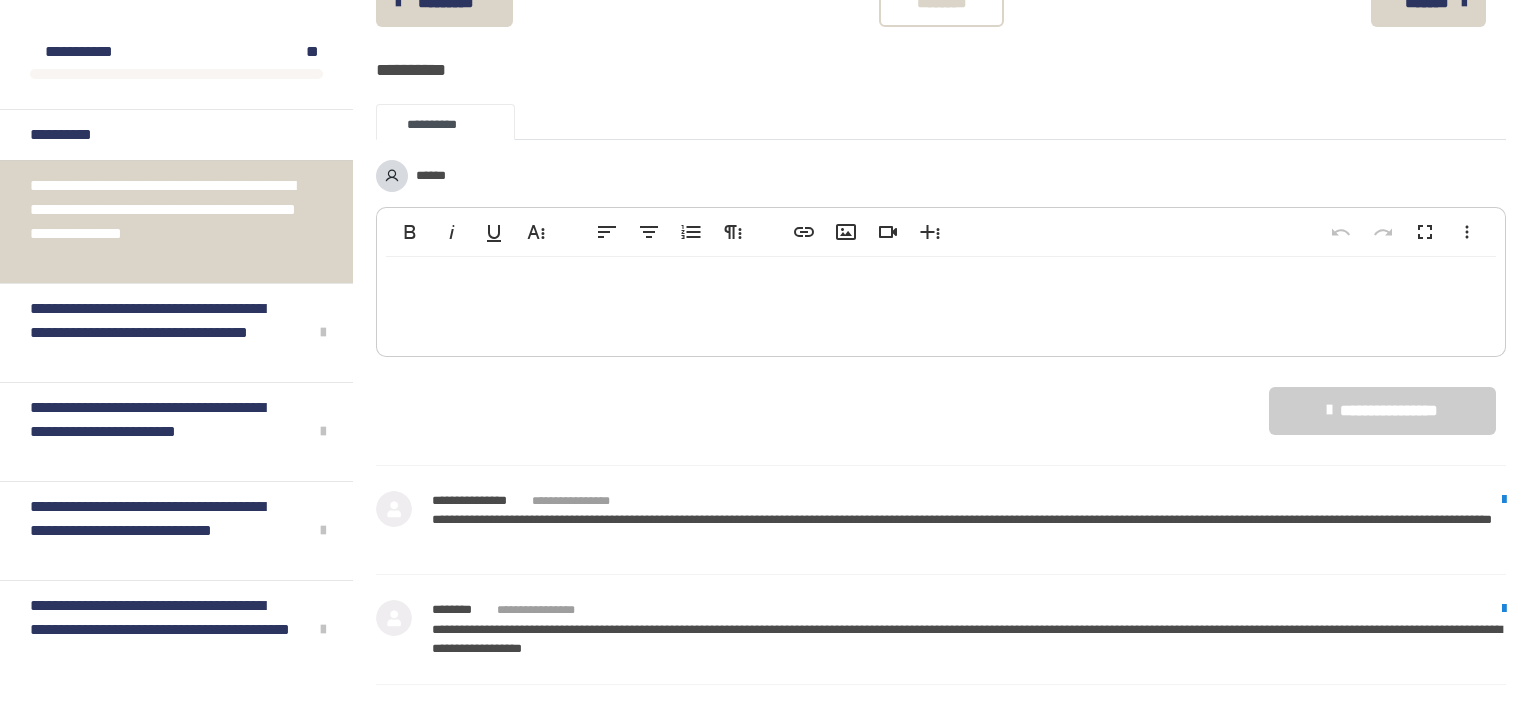 click at bounding box center [941, 302] 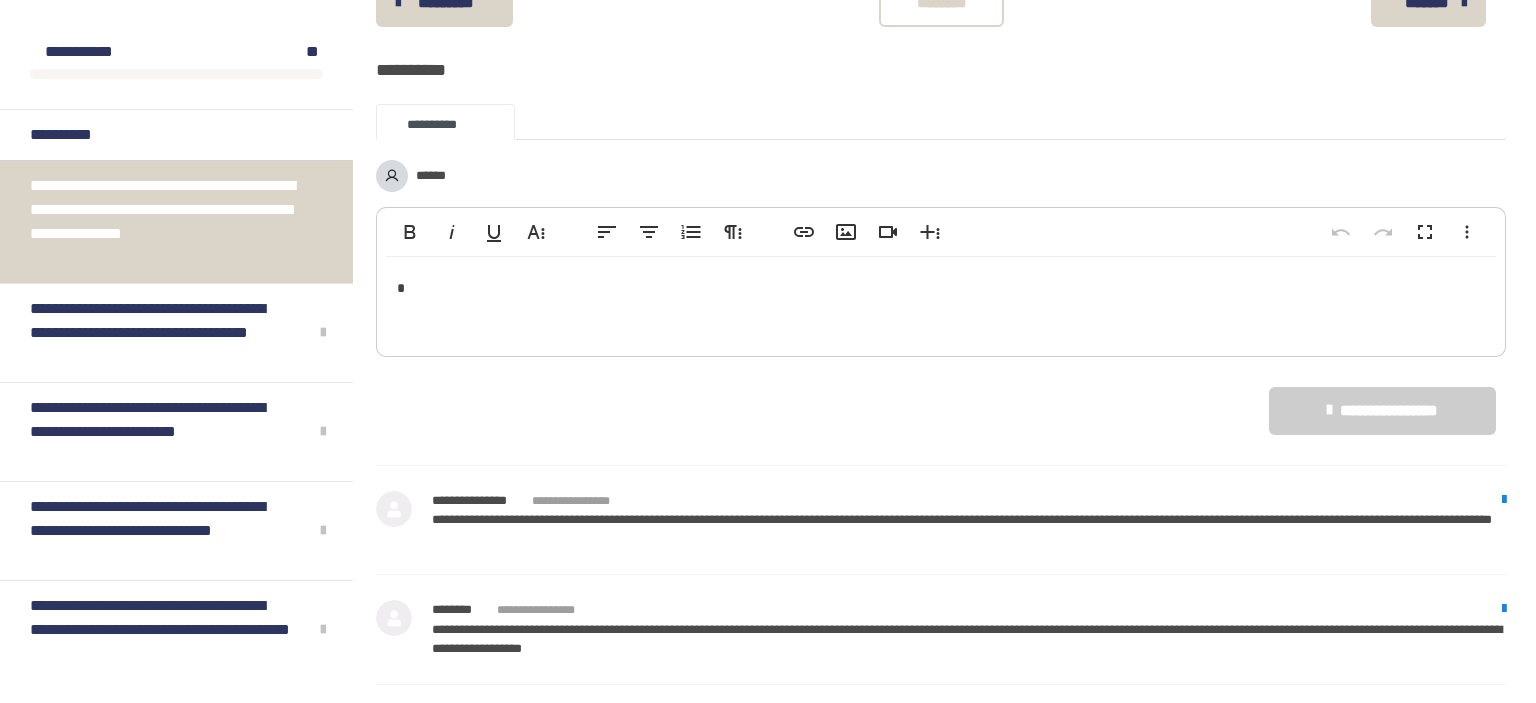 type 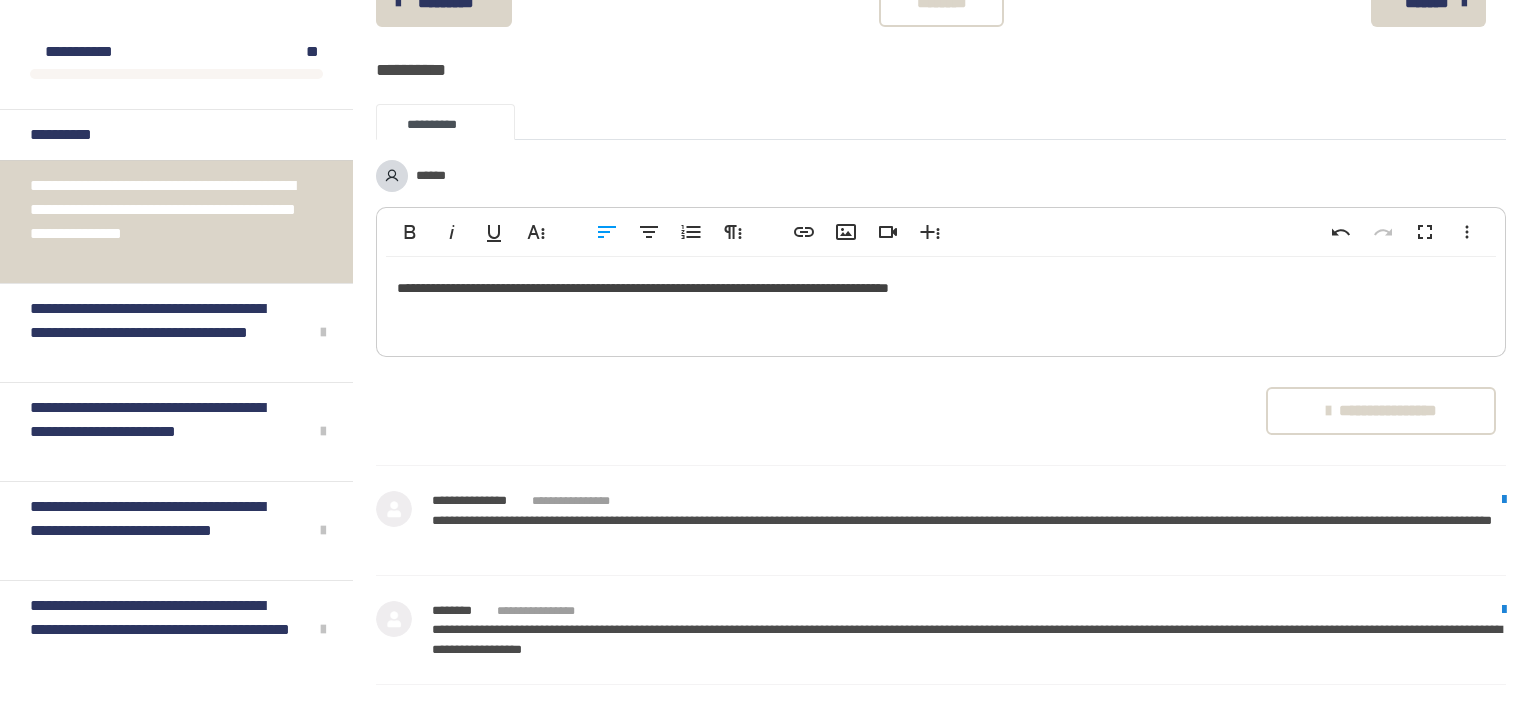 click on "**********" at bounding box center (941, 302) 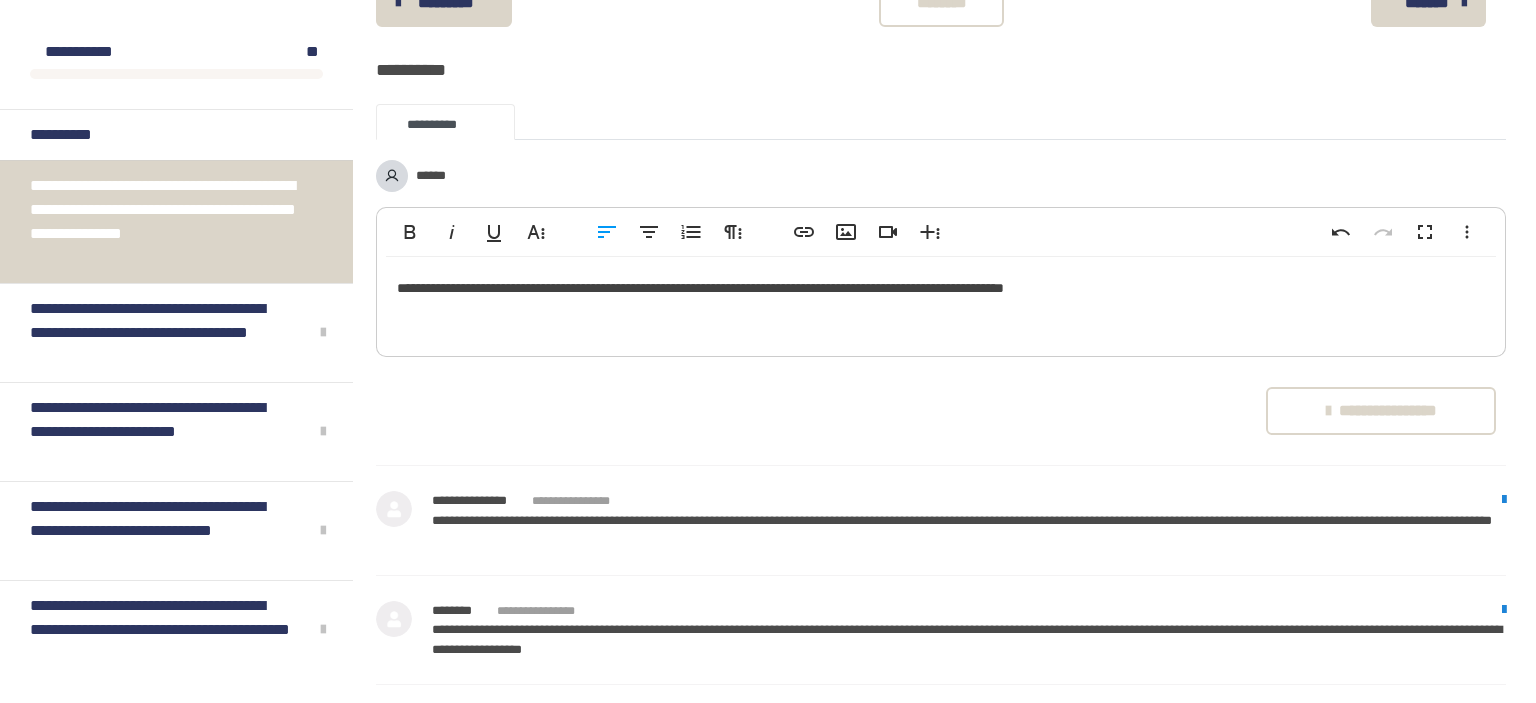 click on "**********" at bounding box center [941, 302] 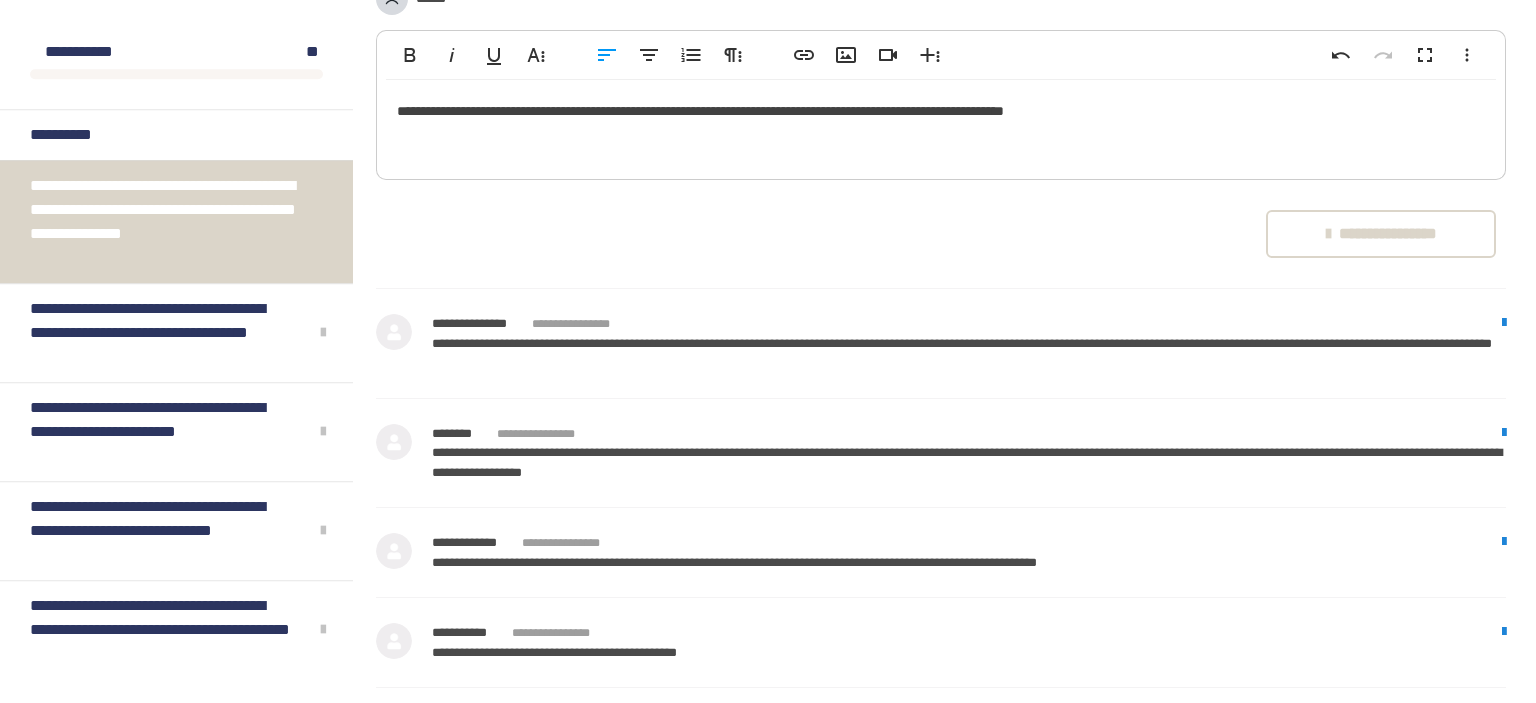 scroll, scrollTop: 3085, scrollLeft: 0, axis: vertical 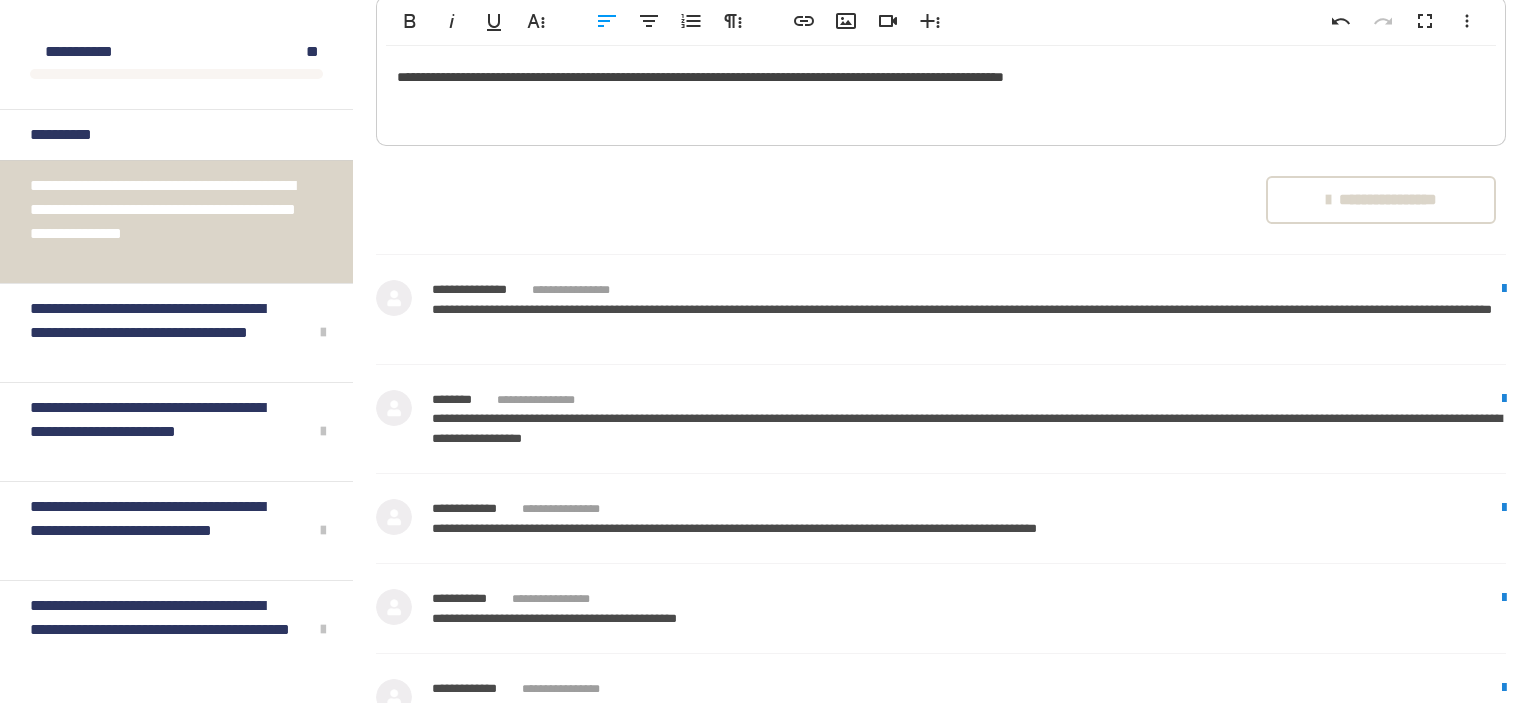 click on "**********" at bounding box center [941, 91] 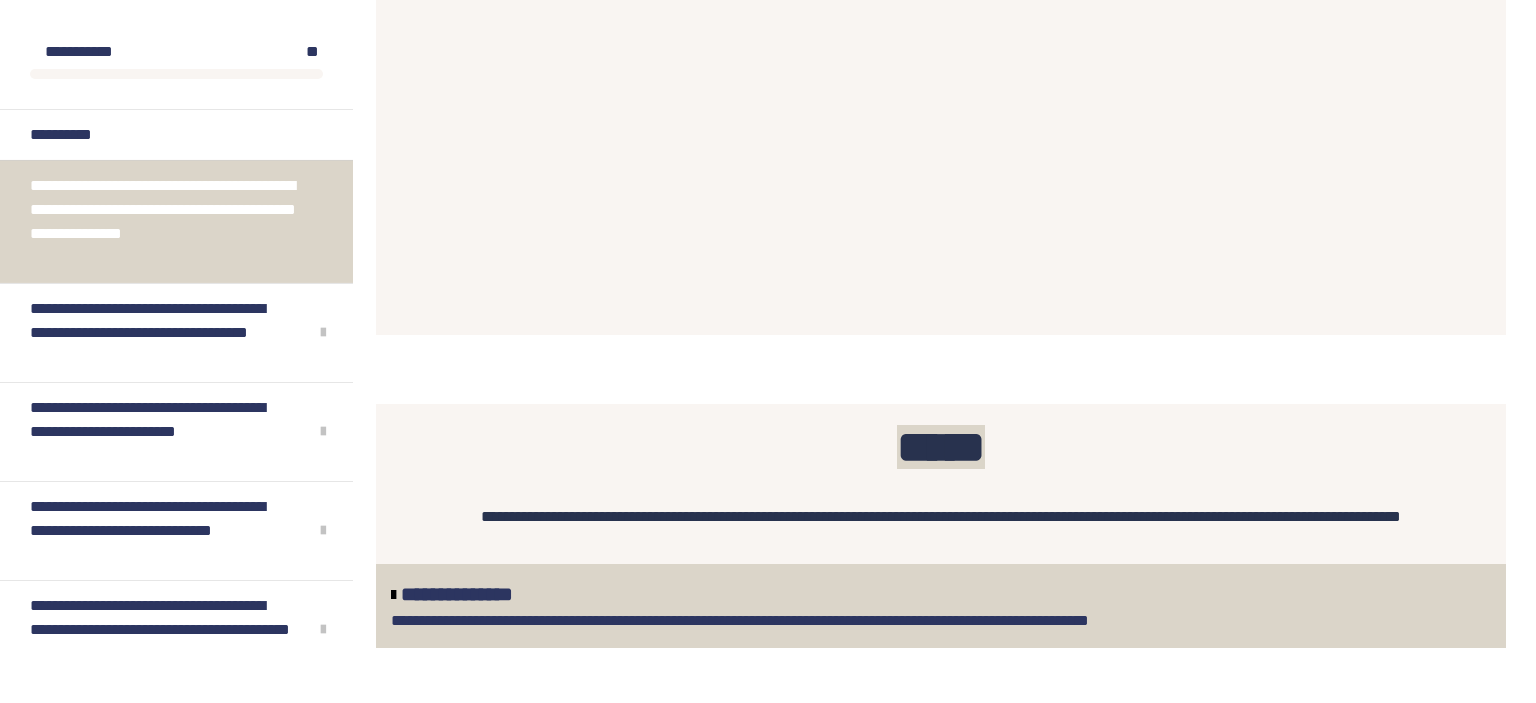 scroll, scrollTop: 2135, scrollLeft: 0, axis: vertical 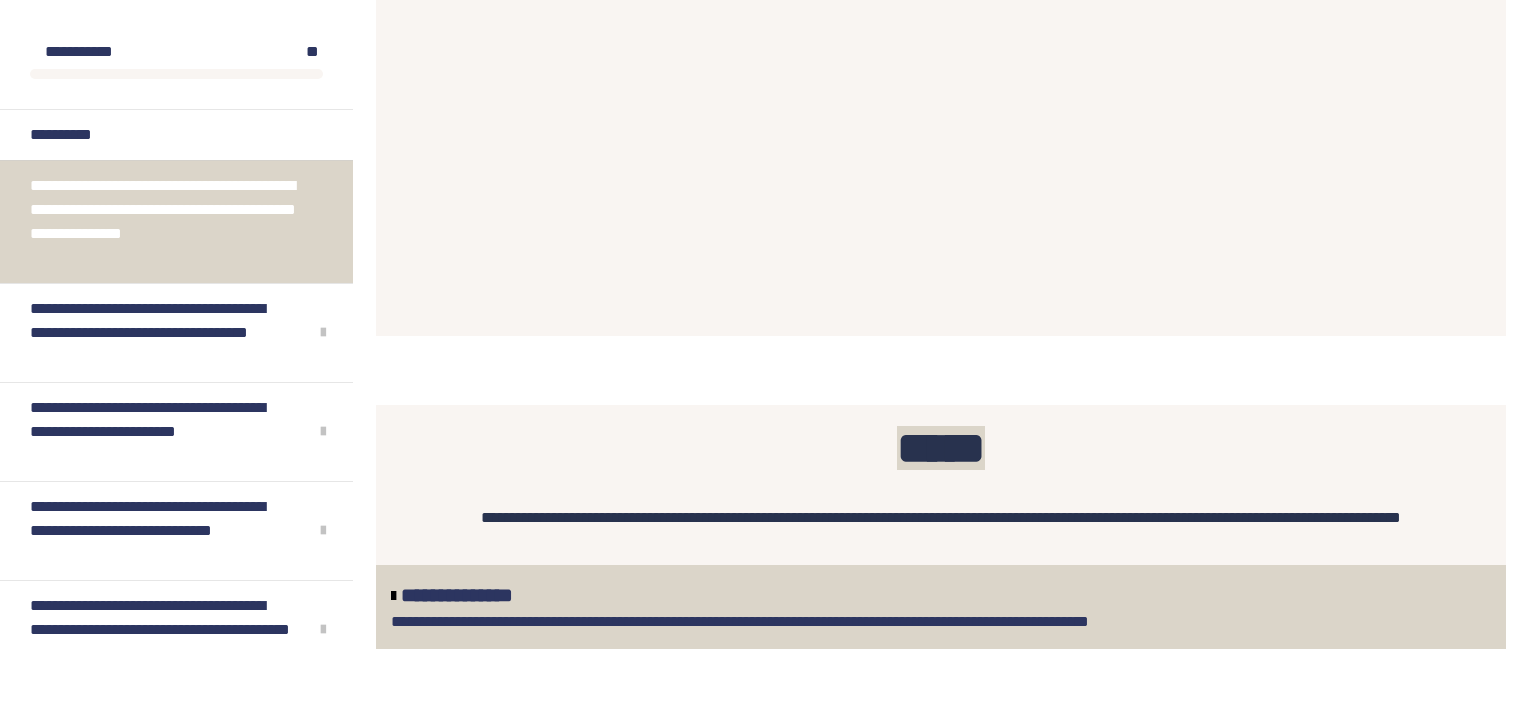click on "**********" at bounding box center (941, 473) 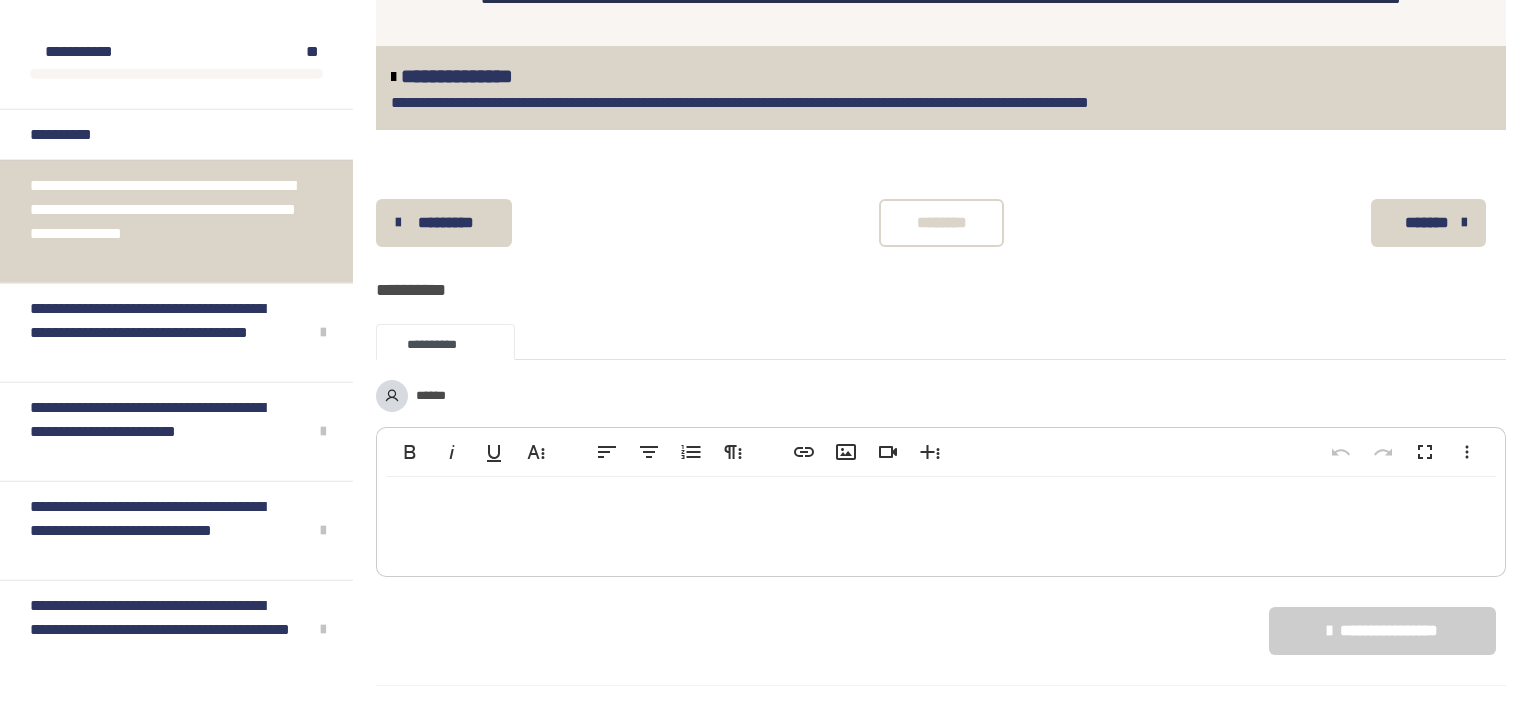 scroll, scrollTop: 2487, scrollLeft: 0, axis: vertical 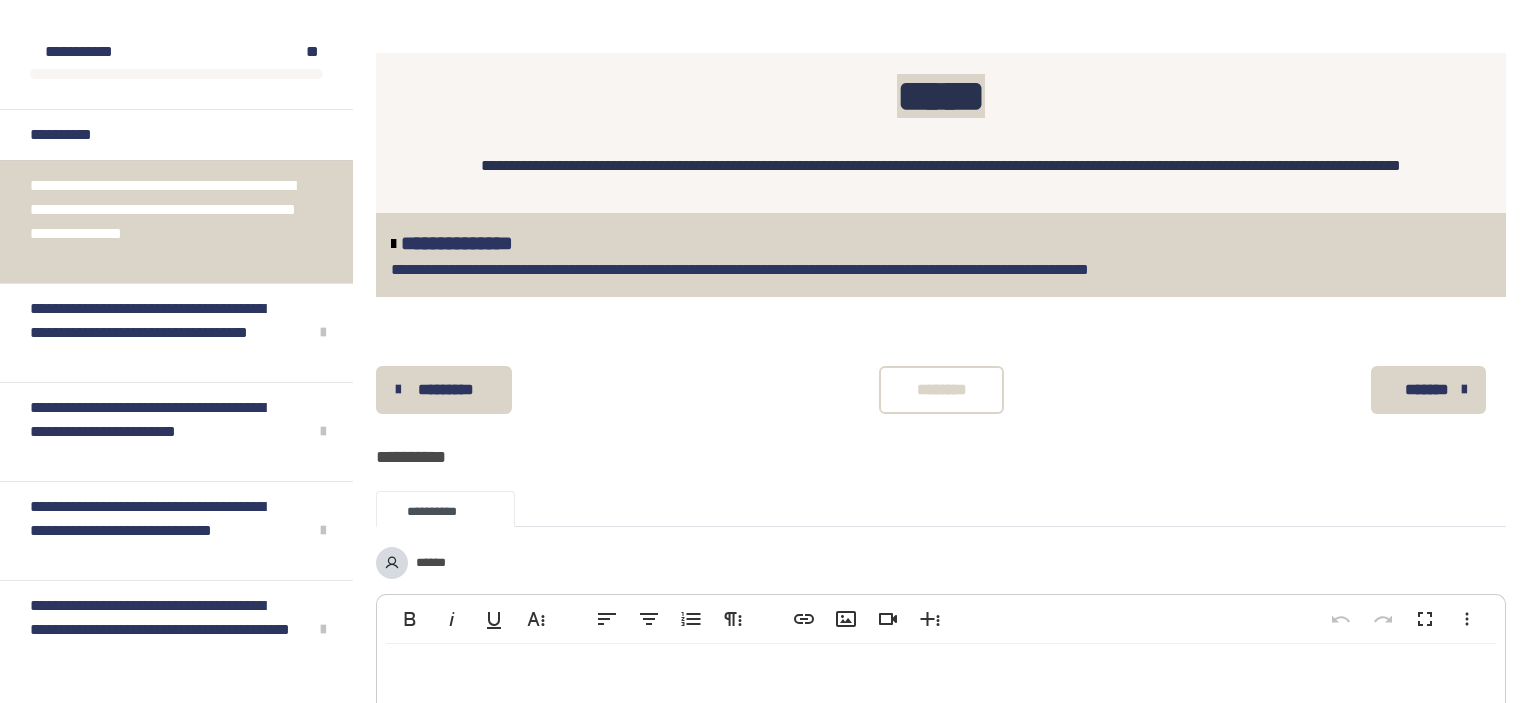 click on "*******" at bounding box center (1426, 390) 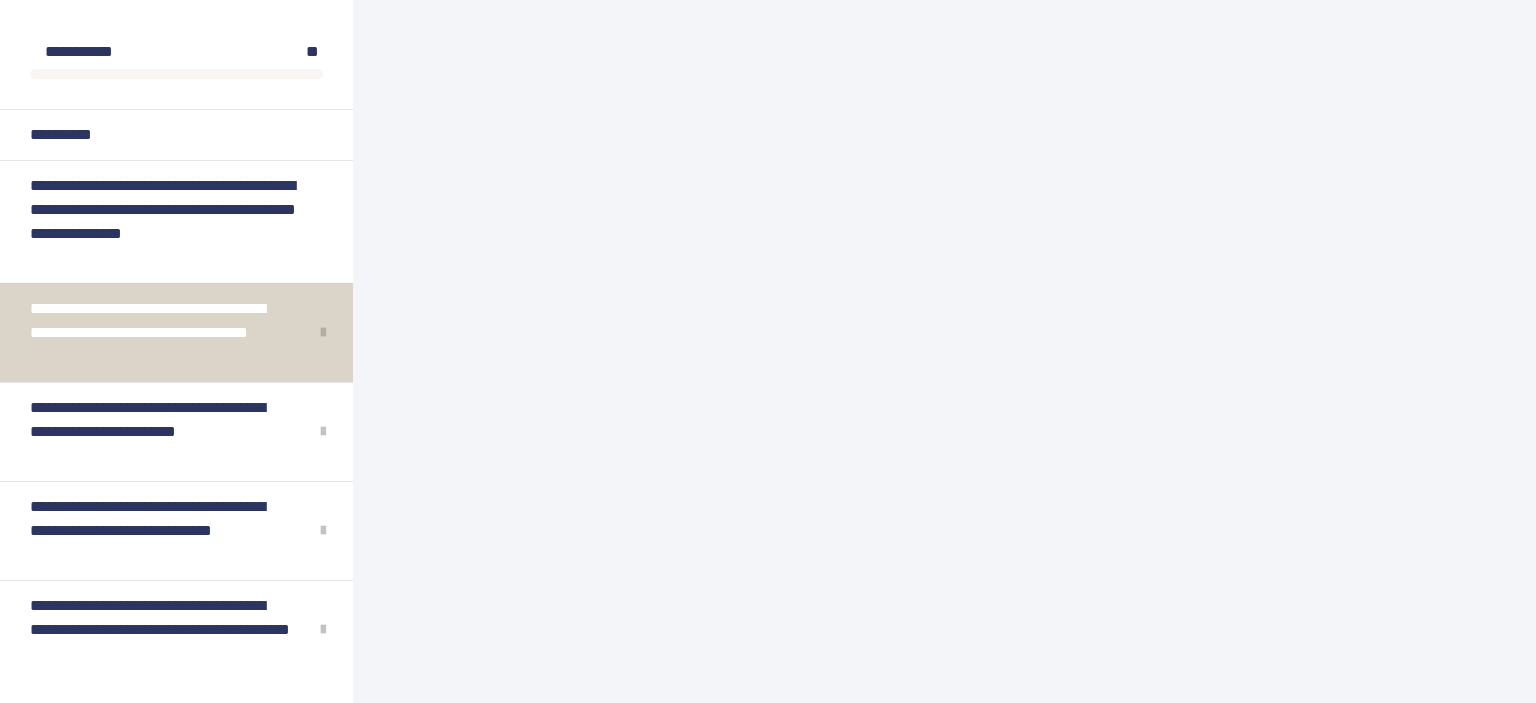 scroll, scrollTop: 340, scrollLeft: 0, axis: vertical 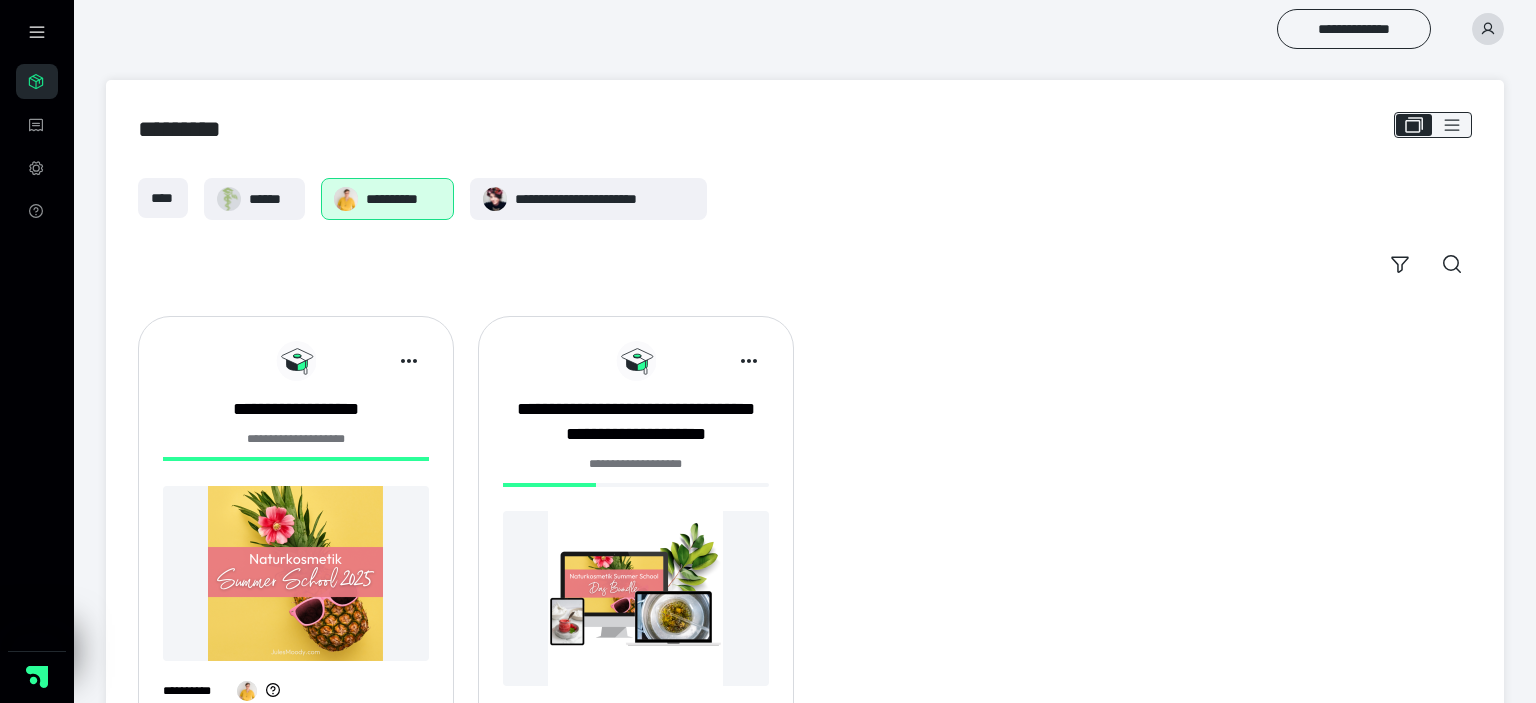 click at bounding box center (296, 573) 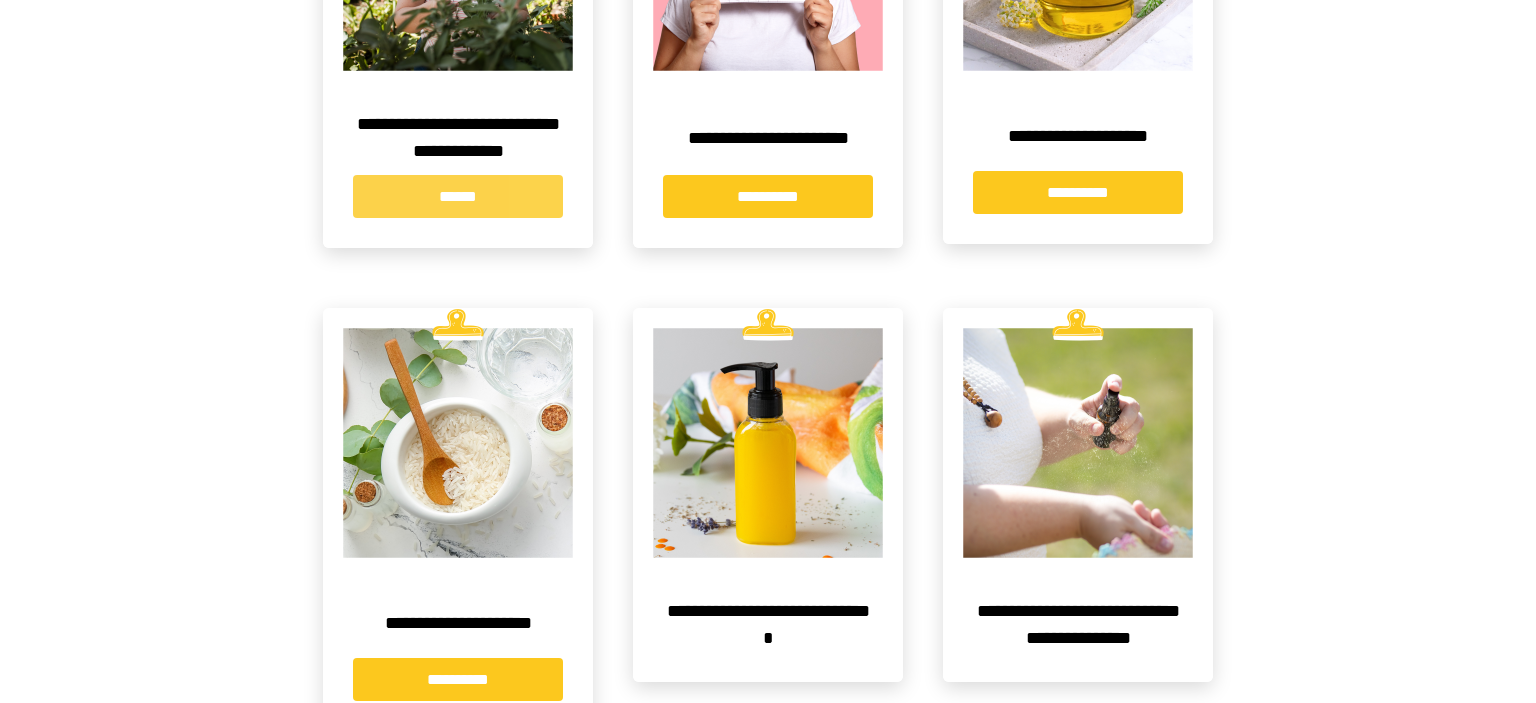 scroll, scrollTop: 707, scrollLeft: 0, axis: vertical 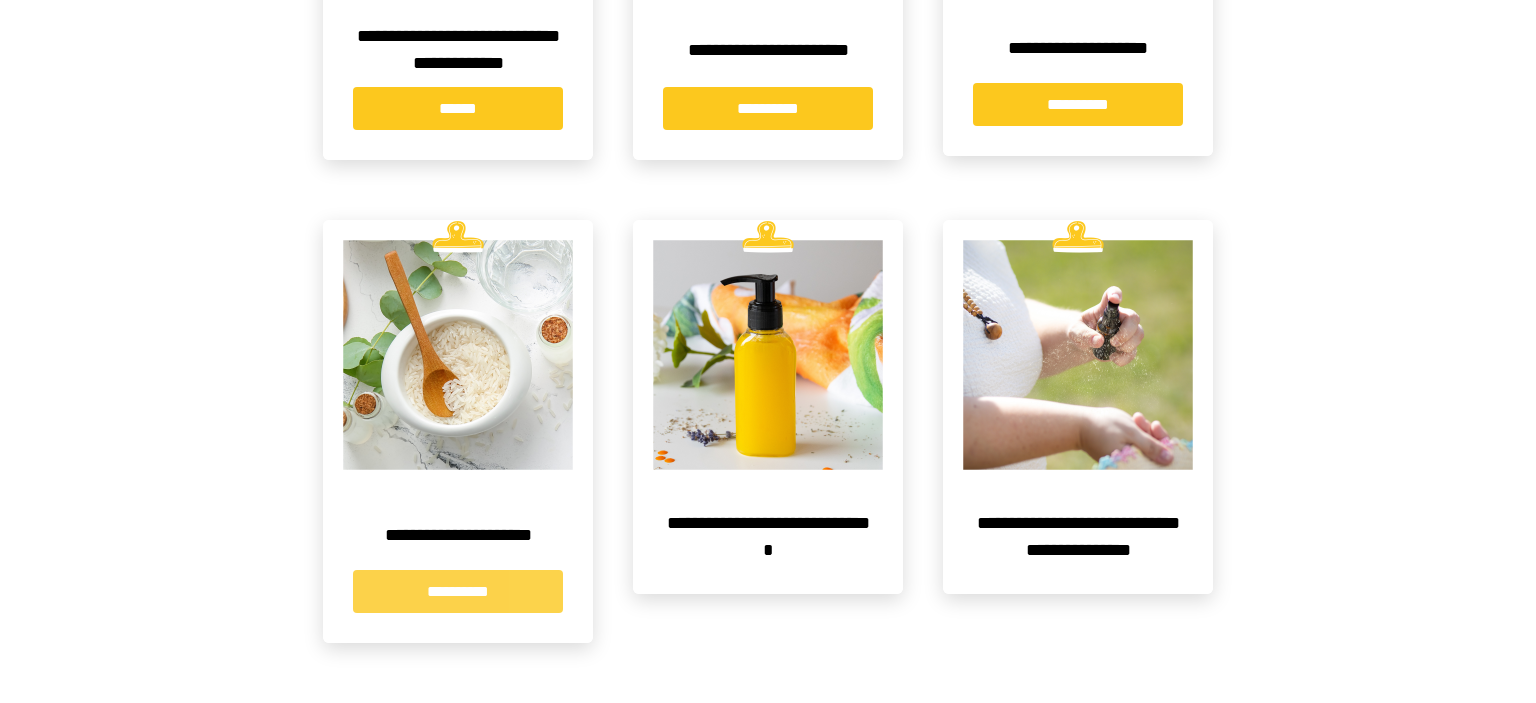 click on "**********" at bounding box center (458, 591) 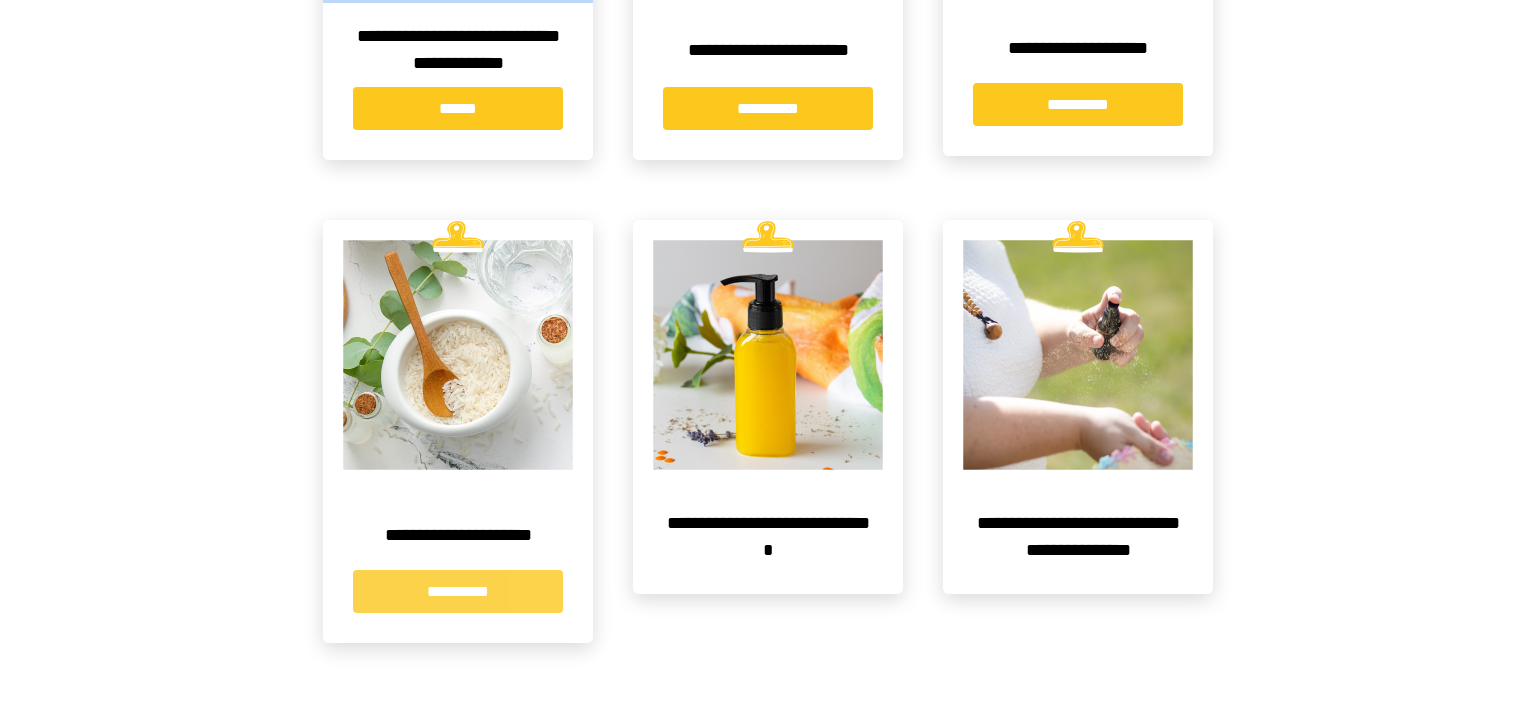 scroll, scrollTop: 0, scrollLeft: 0, axis: both 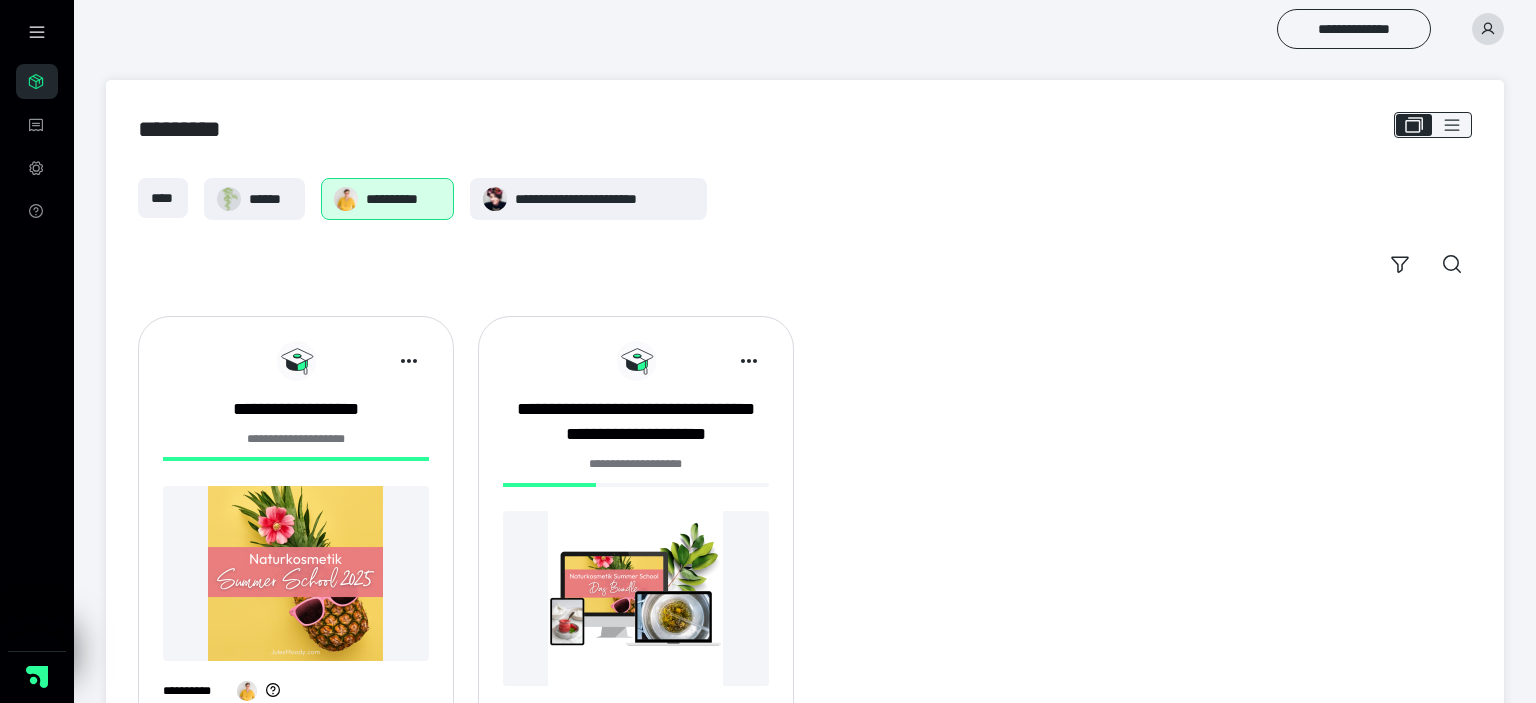 click on "**********" at bounding box center (636, 541) 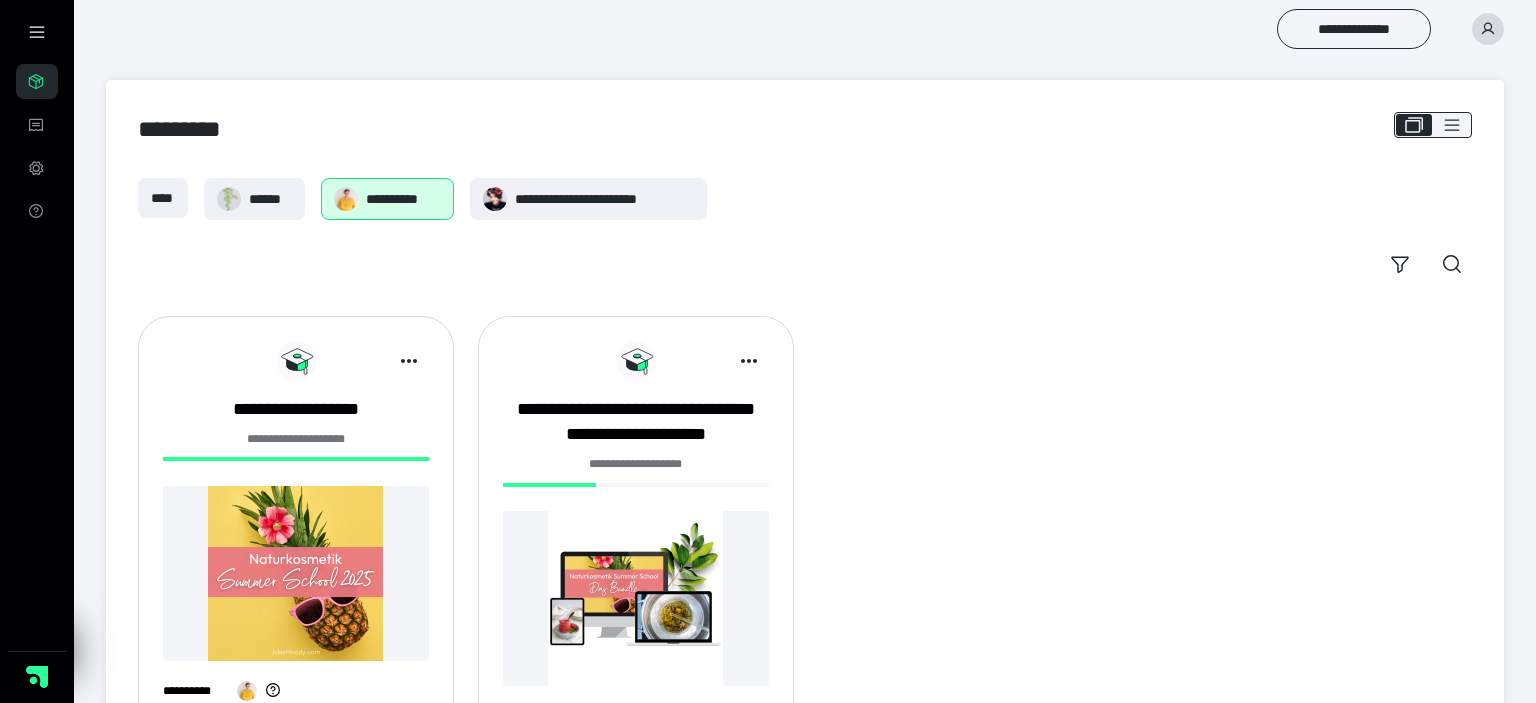click at bounding box center [636, 598] 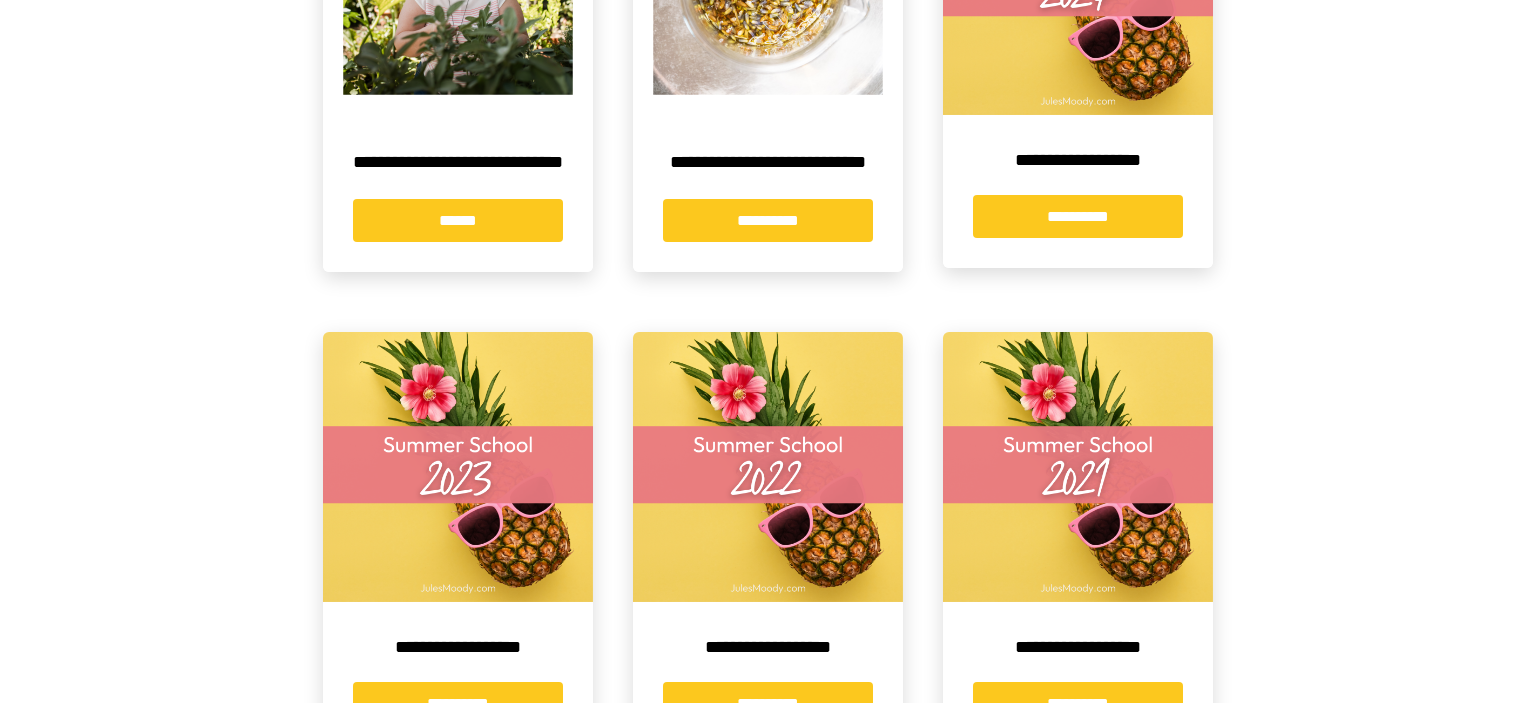 scroll, scrollTop: 528, scrollLeft: 0, axis: vertical 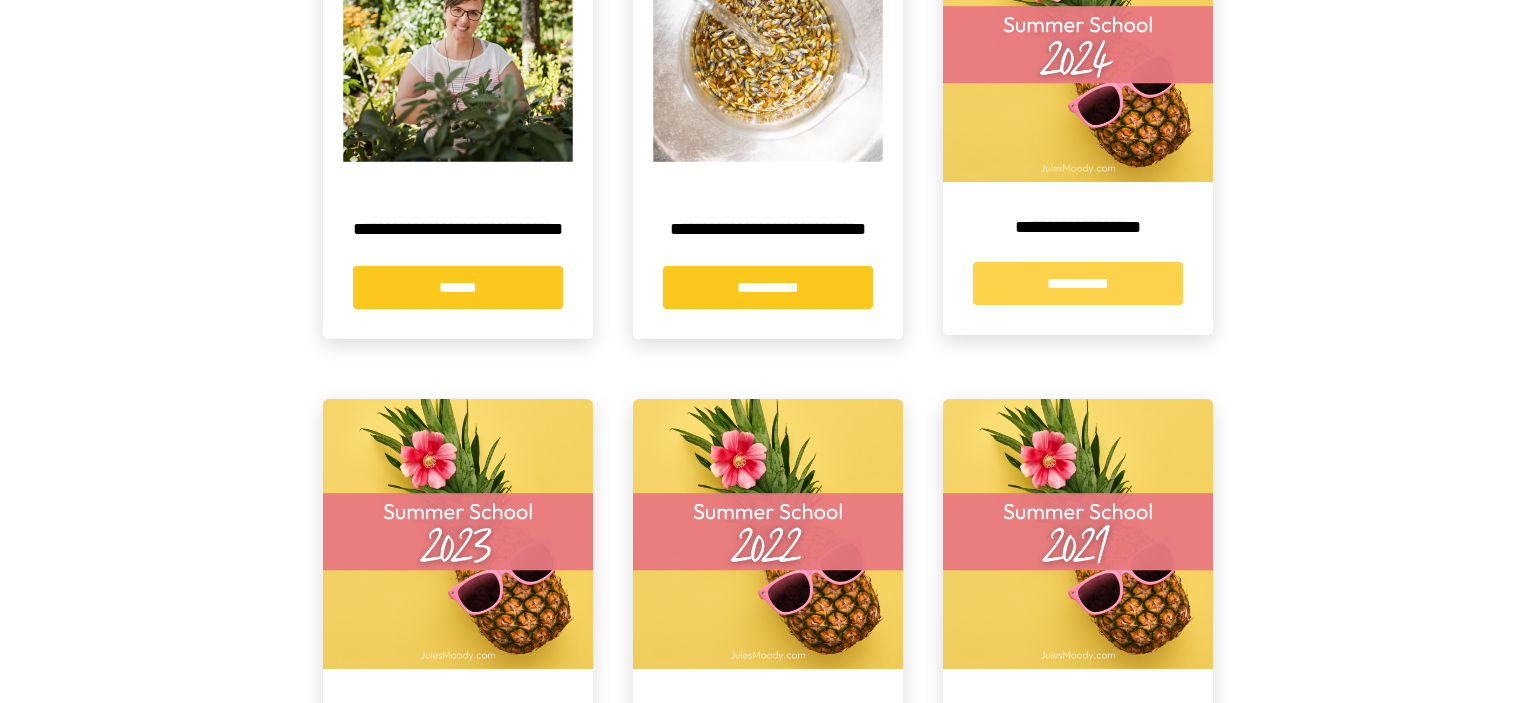 click on "**********" at bounding box center (1078, 283) 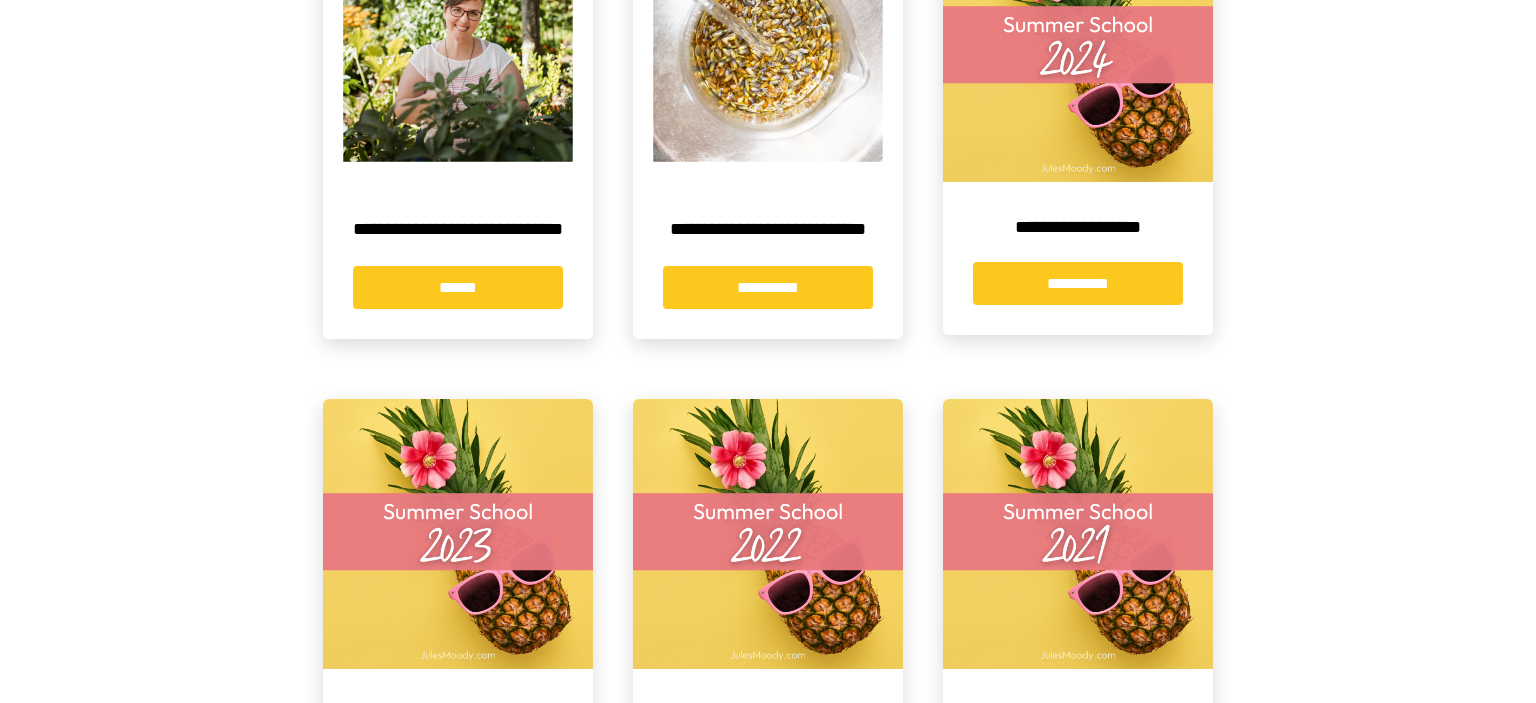 scroll, scrollTop: 0, scrollLeft: 0, axis: both 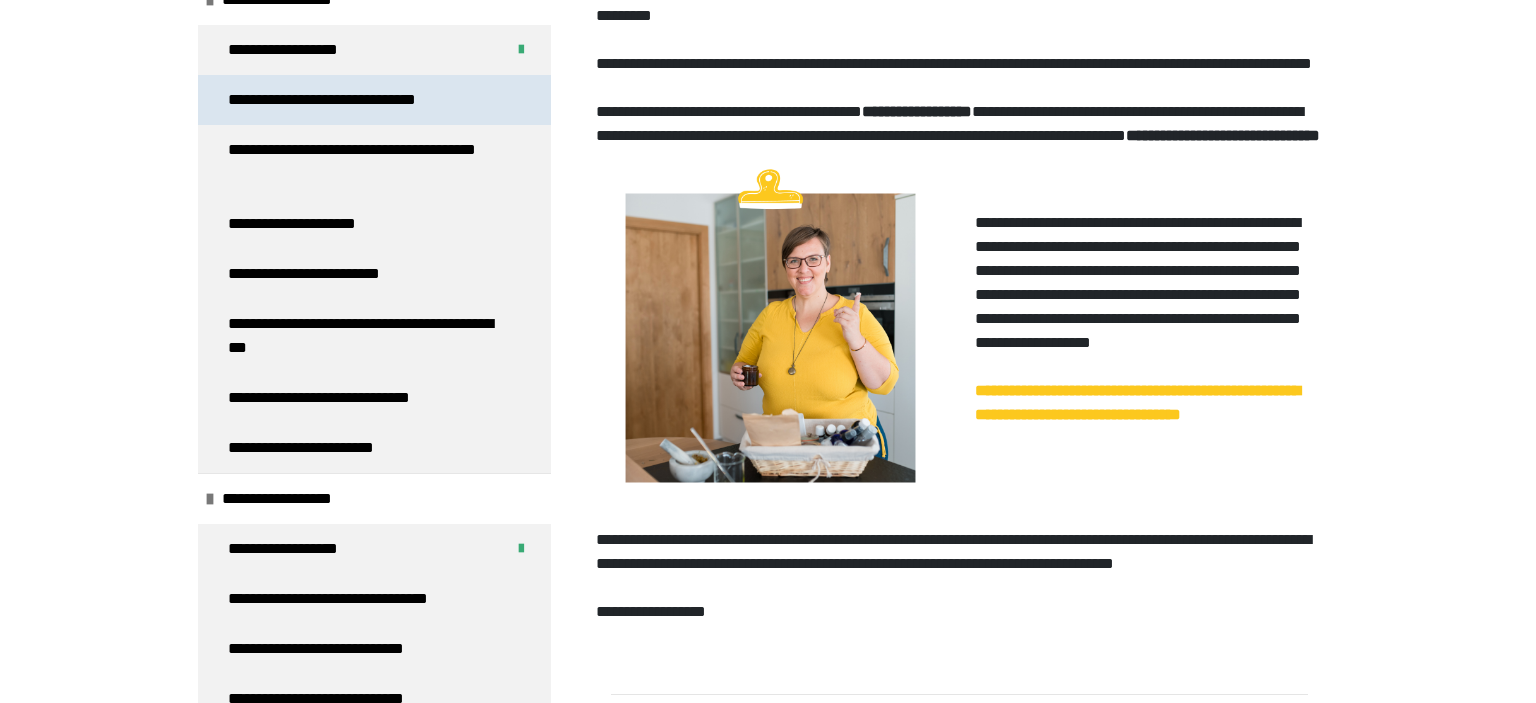 click on "**********" at bounding box center [359, 100] 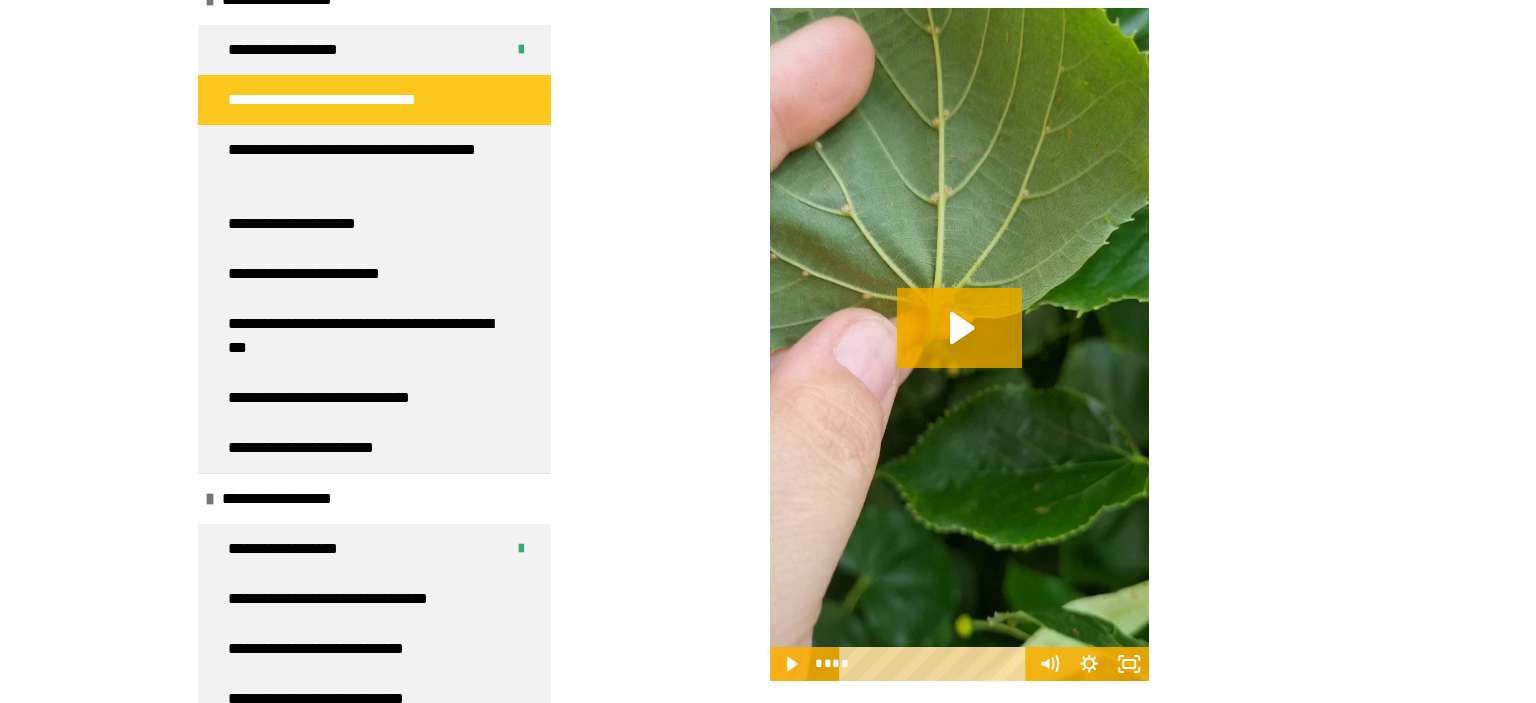 scroll, scrollTop: 1325, scrollLeft: 0, axis: vertical 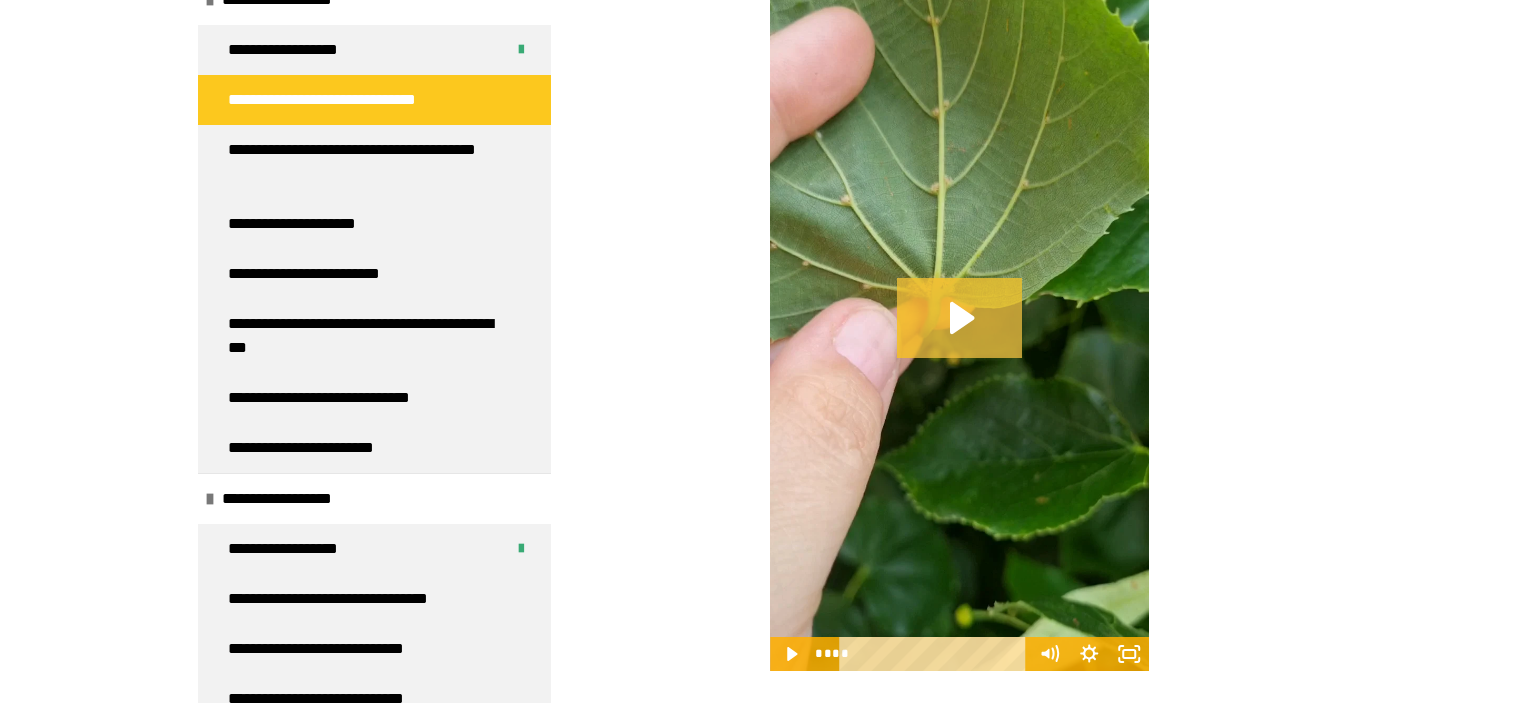 click 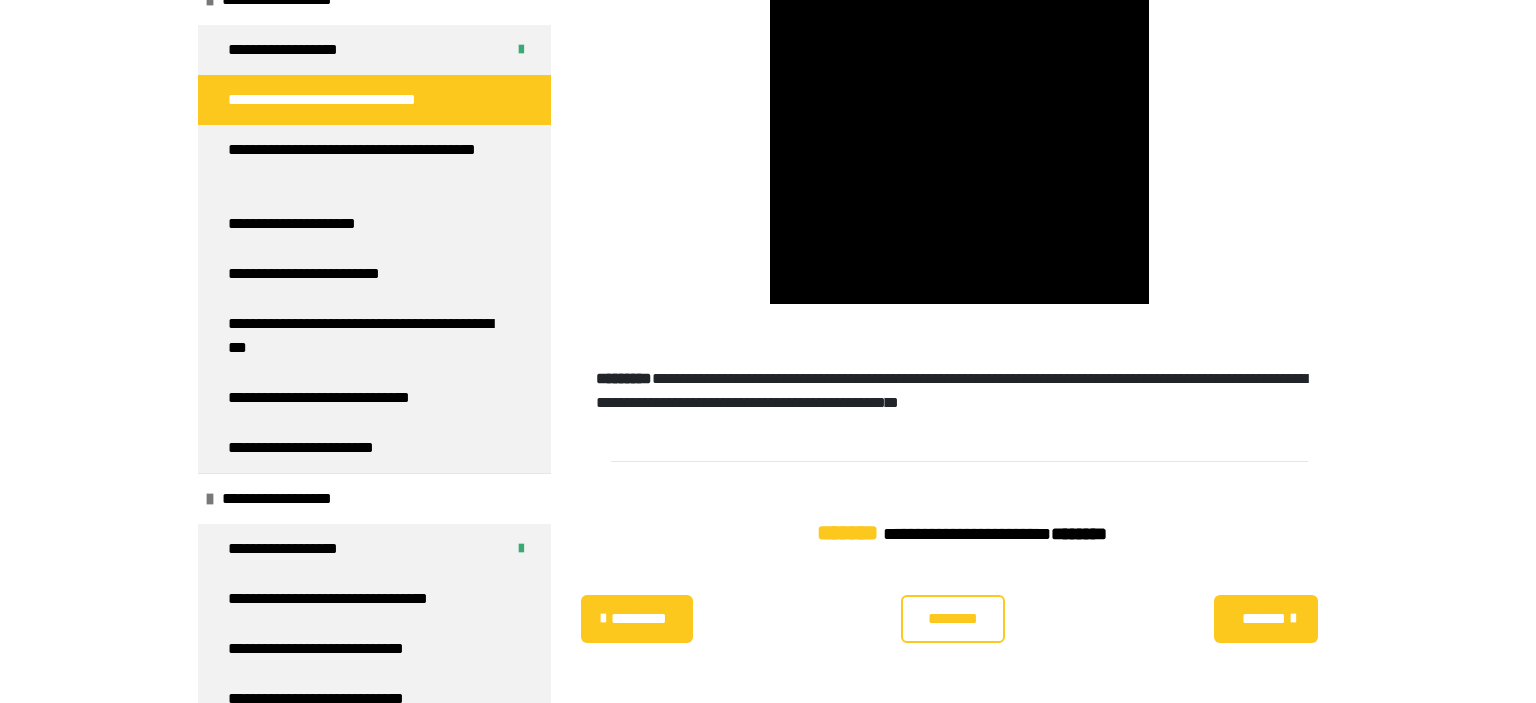 scroll, scrollTop: 1797, scrollLeft: 0, axis: vertical 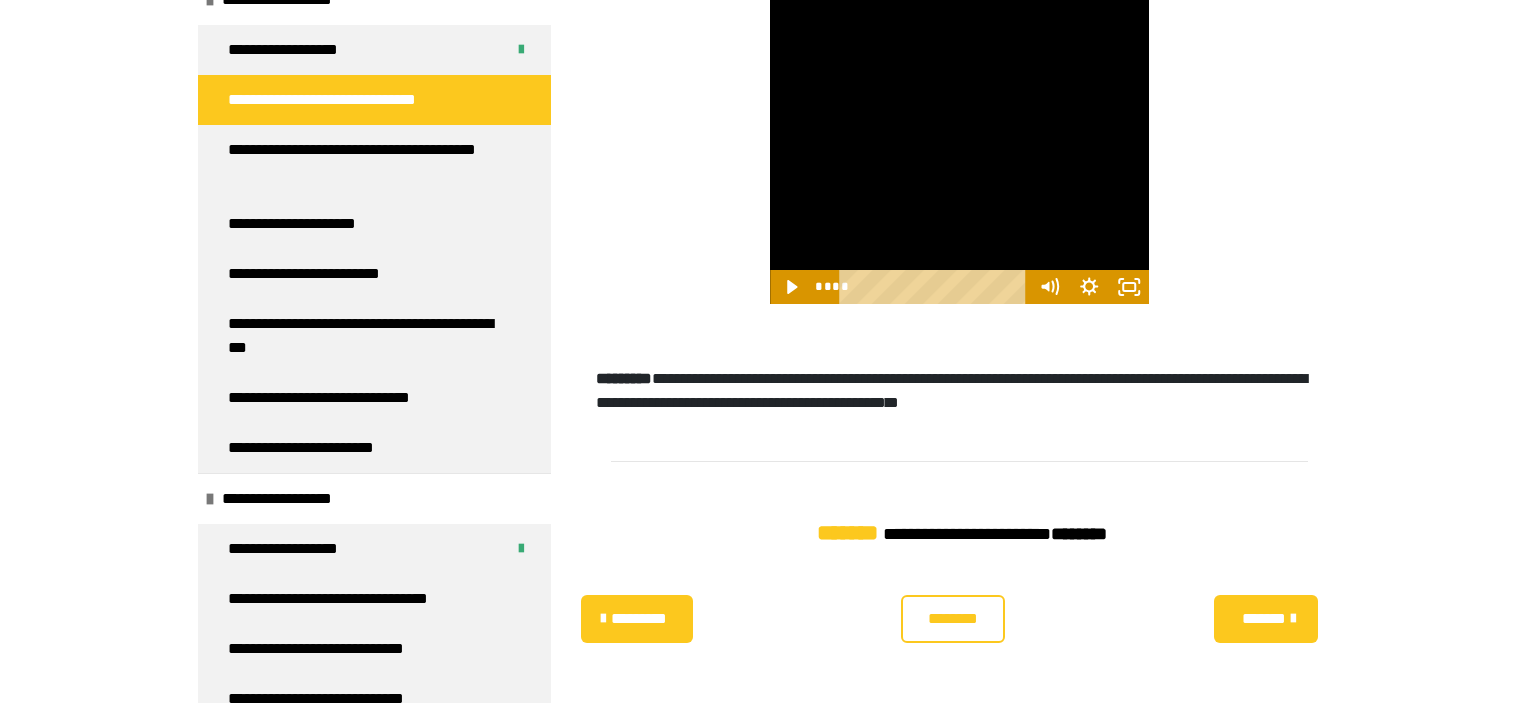 click on "**********" at bounding box center (768, -355) 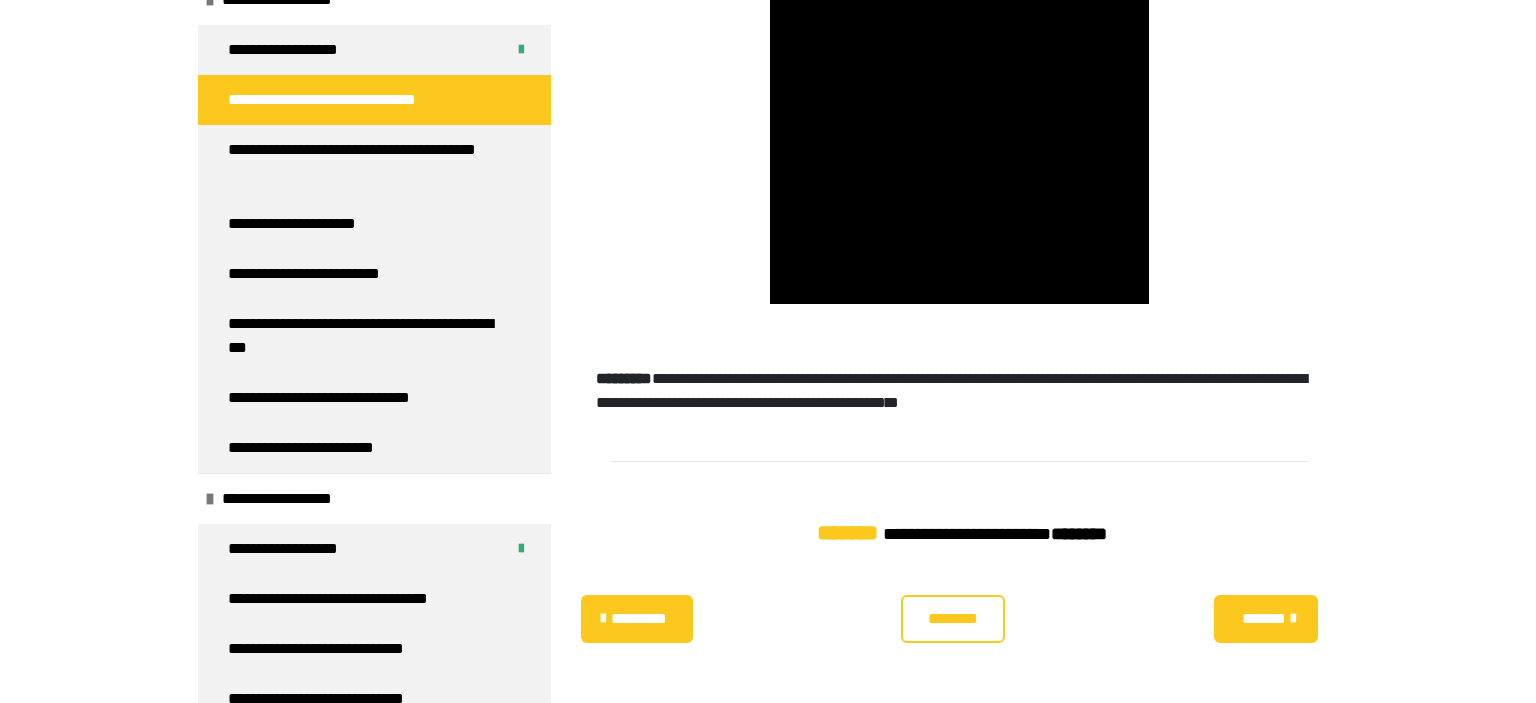 scroll, scrollTop: 1797, scrollLeft: 0, axis: vertical 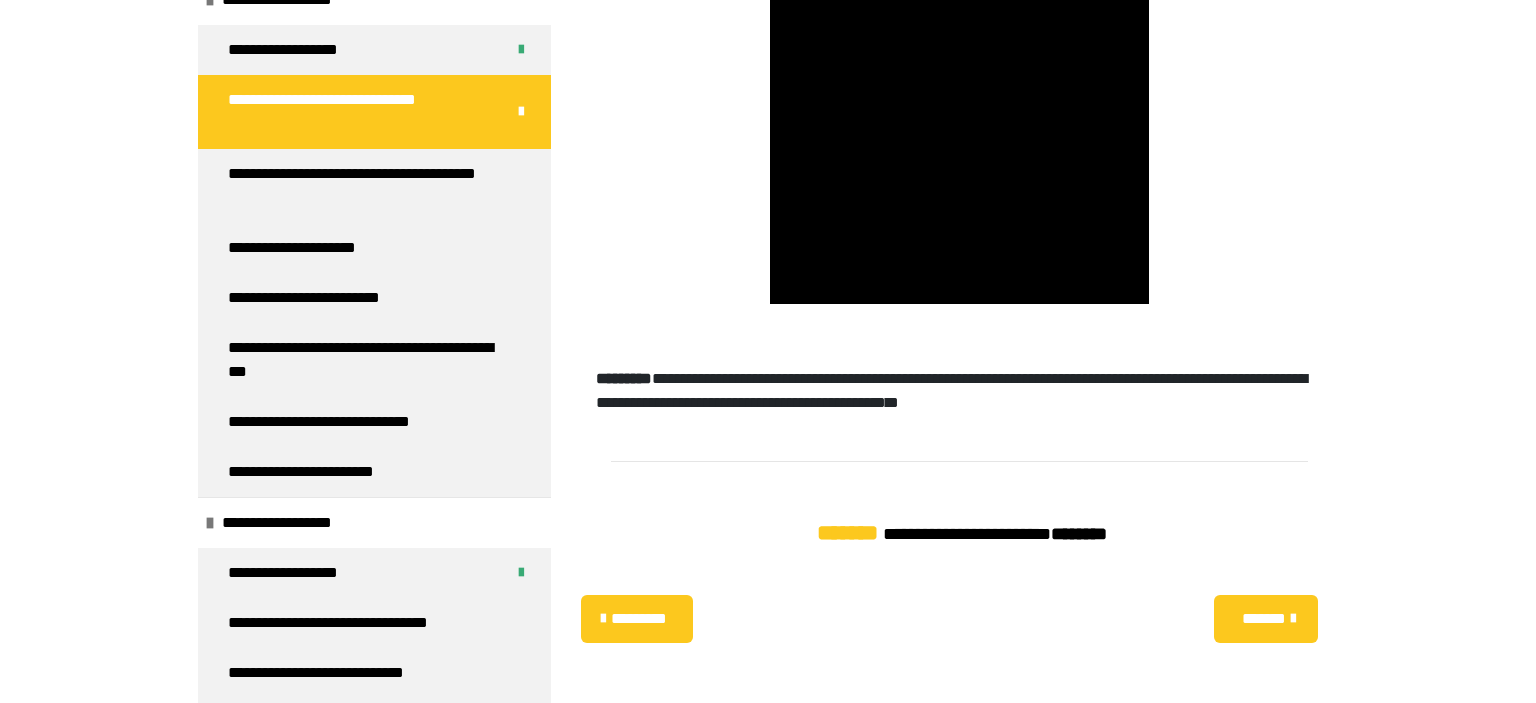 click at bounding box center [1293, 619] 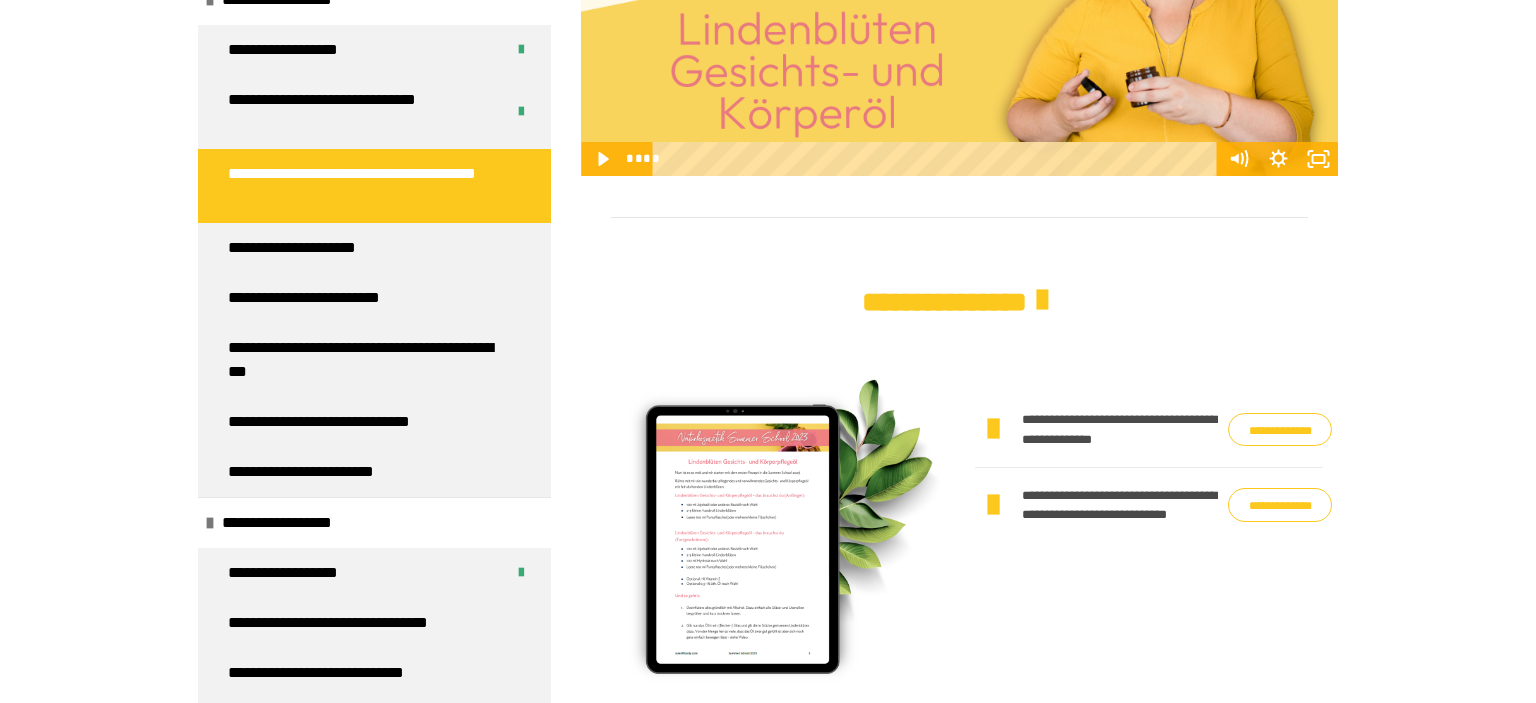 scroll, scrollTop: 1138, scrollLeft: 0, axis: vertical 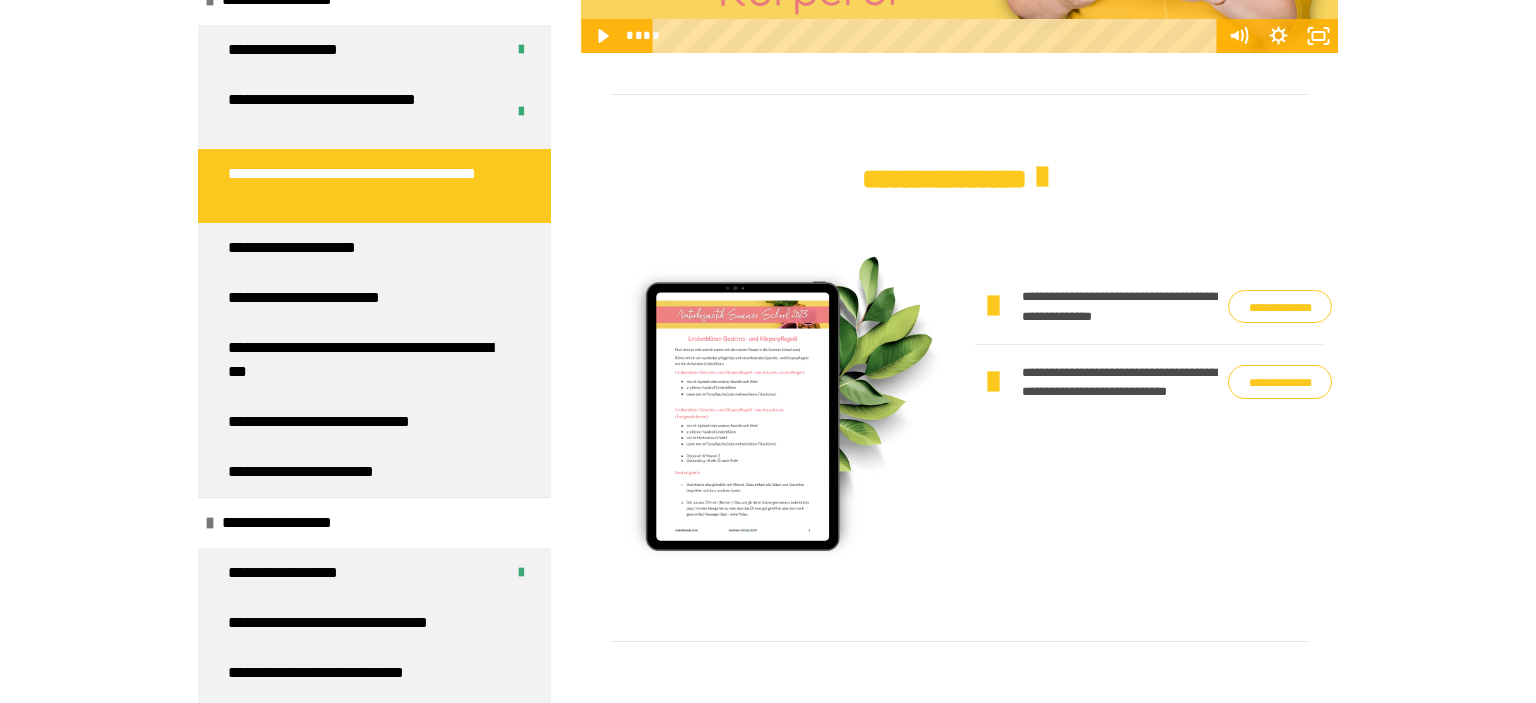 click on "**********" at bounding box center (1280, 382) 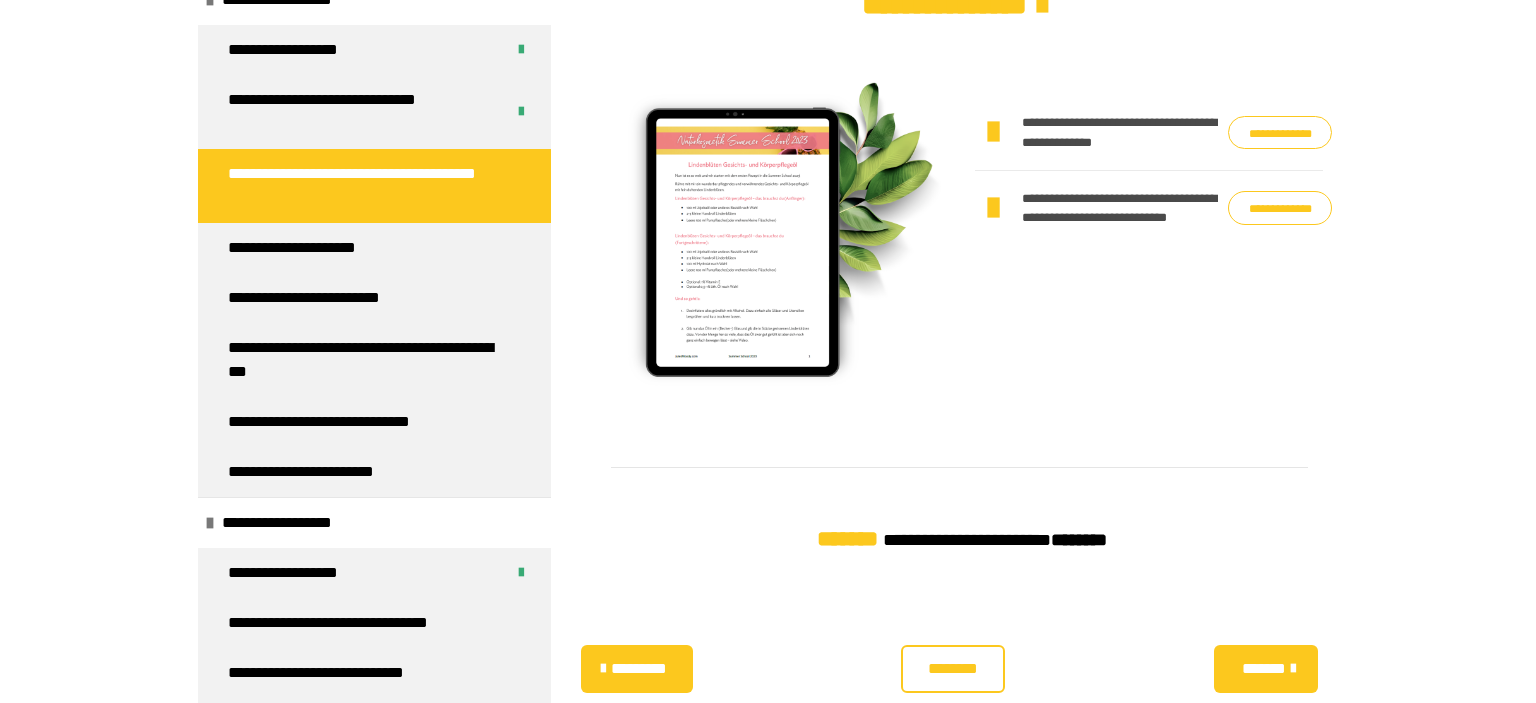 scroll, scrollTop: 1388, scrollLeft: 0, axis: vertical 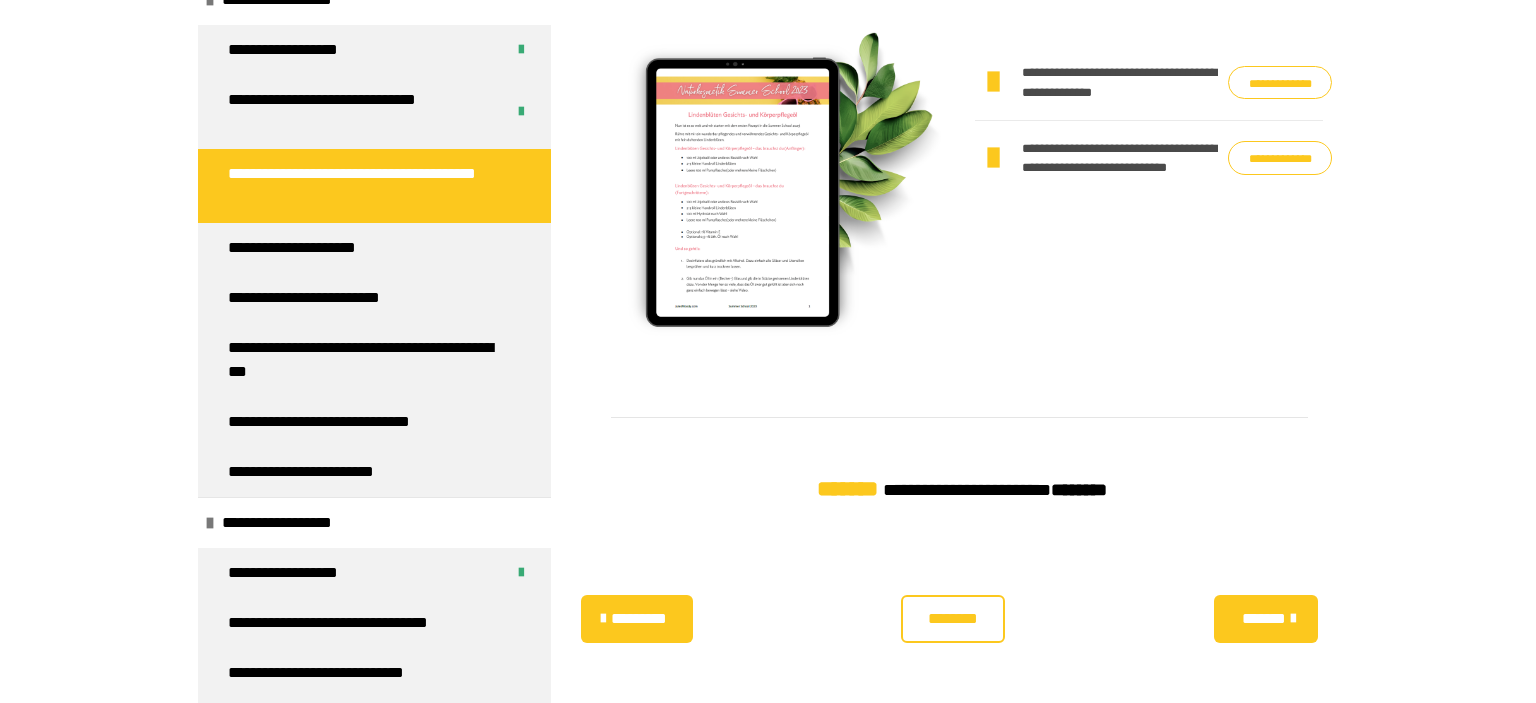click on "********" at bounding box center (953, 619) 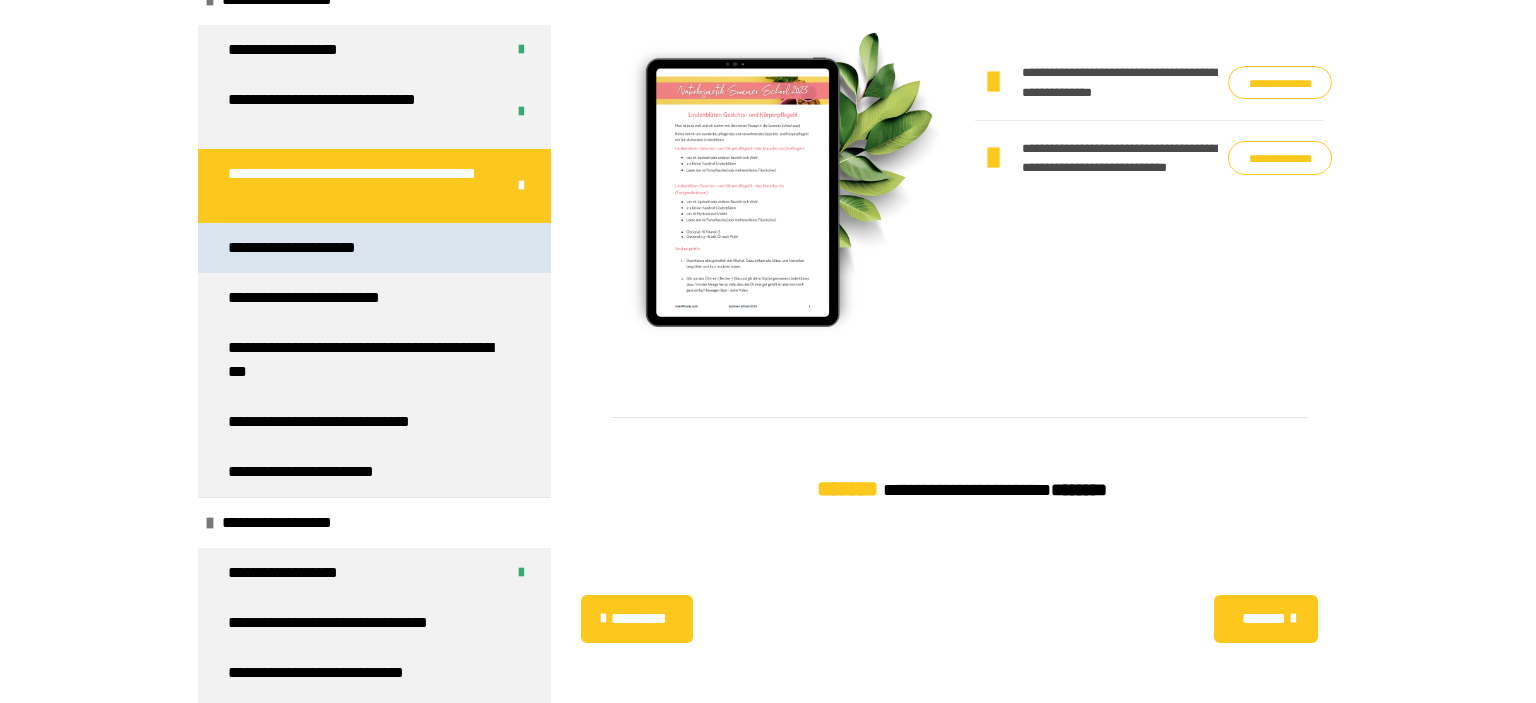 click on "**********" at bounding box center [310, 248] 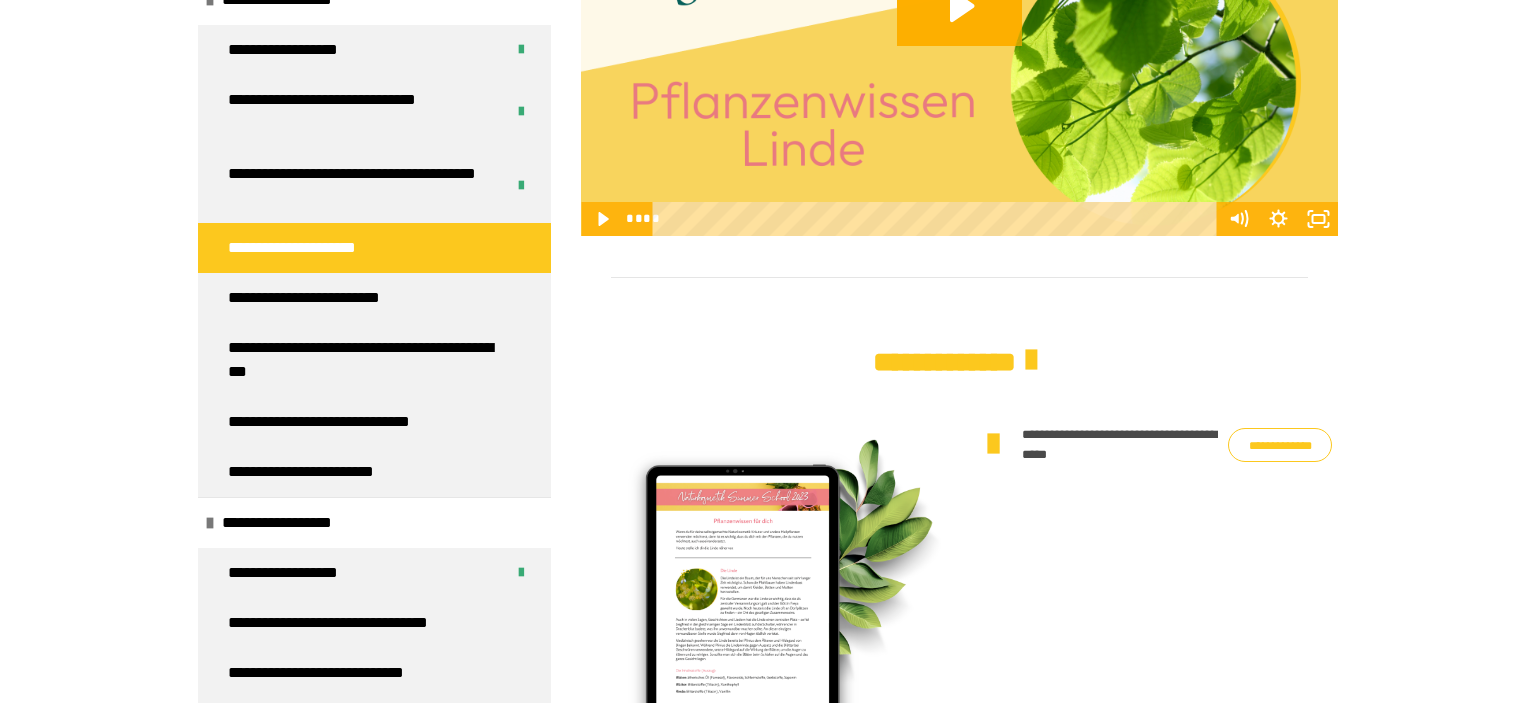 scroll, scrollTop: 1008, scrollLeft: 0, axis: vertical 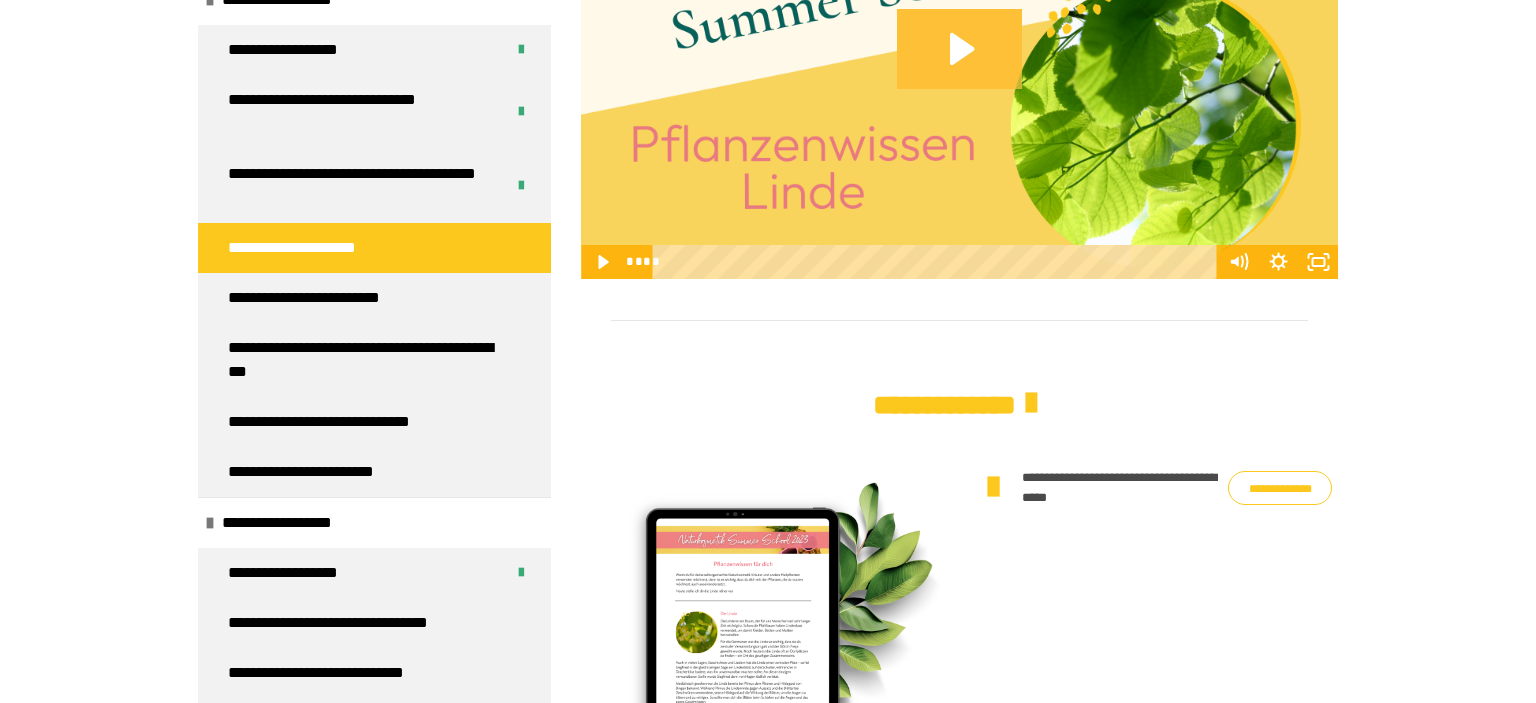 click 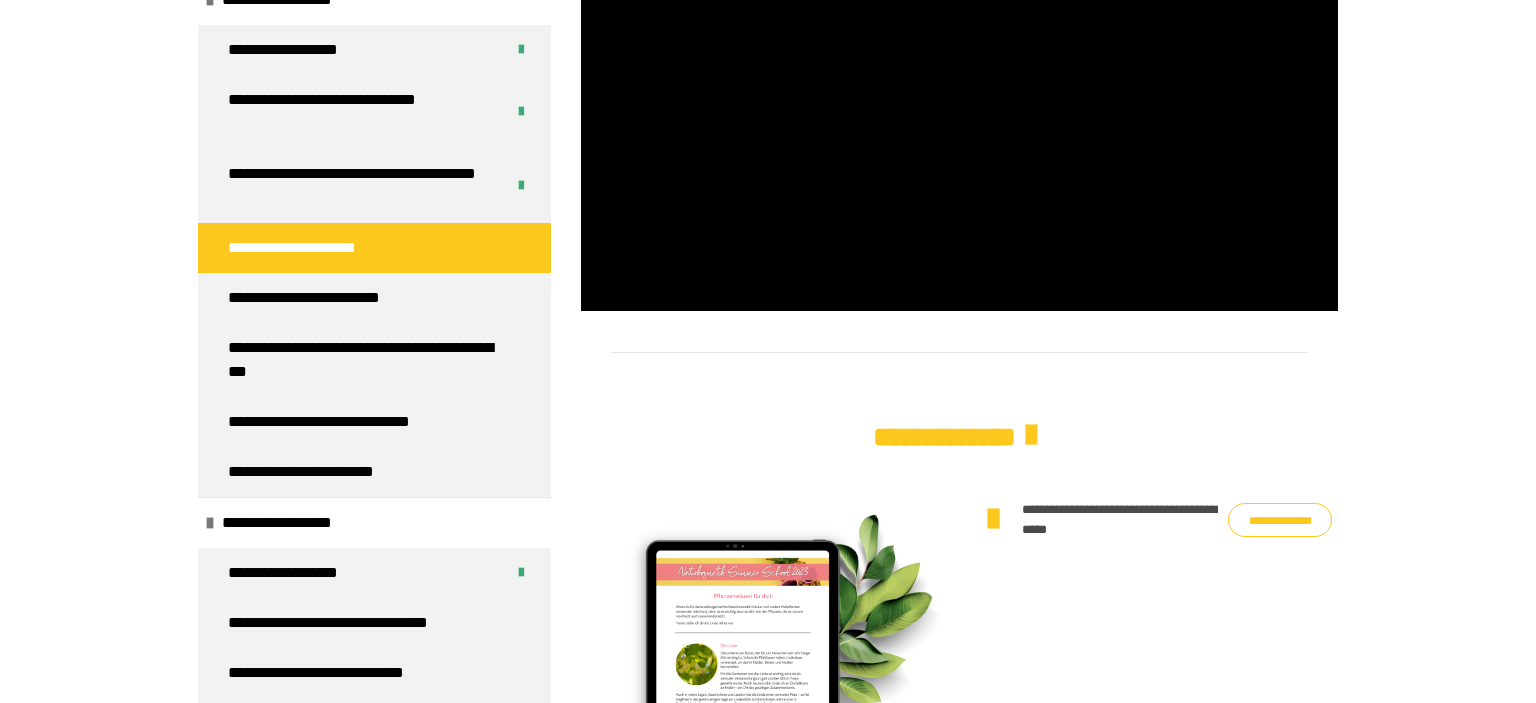 scroll, scrollTop: 1008, scrollLeft: 0, axis: vertical 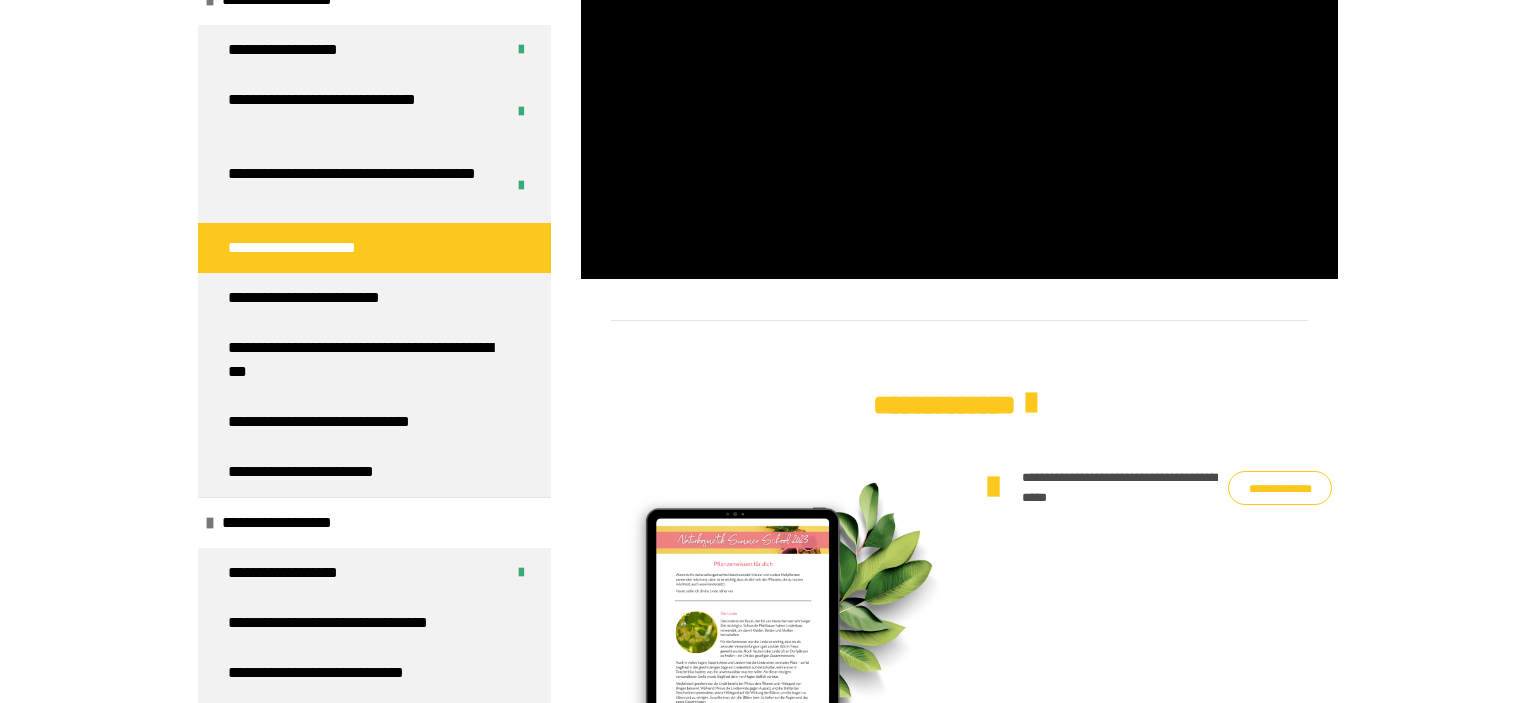 click on "**********" at bounding box center [1280, 488] 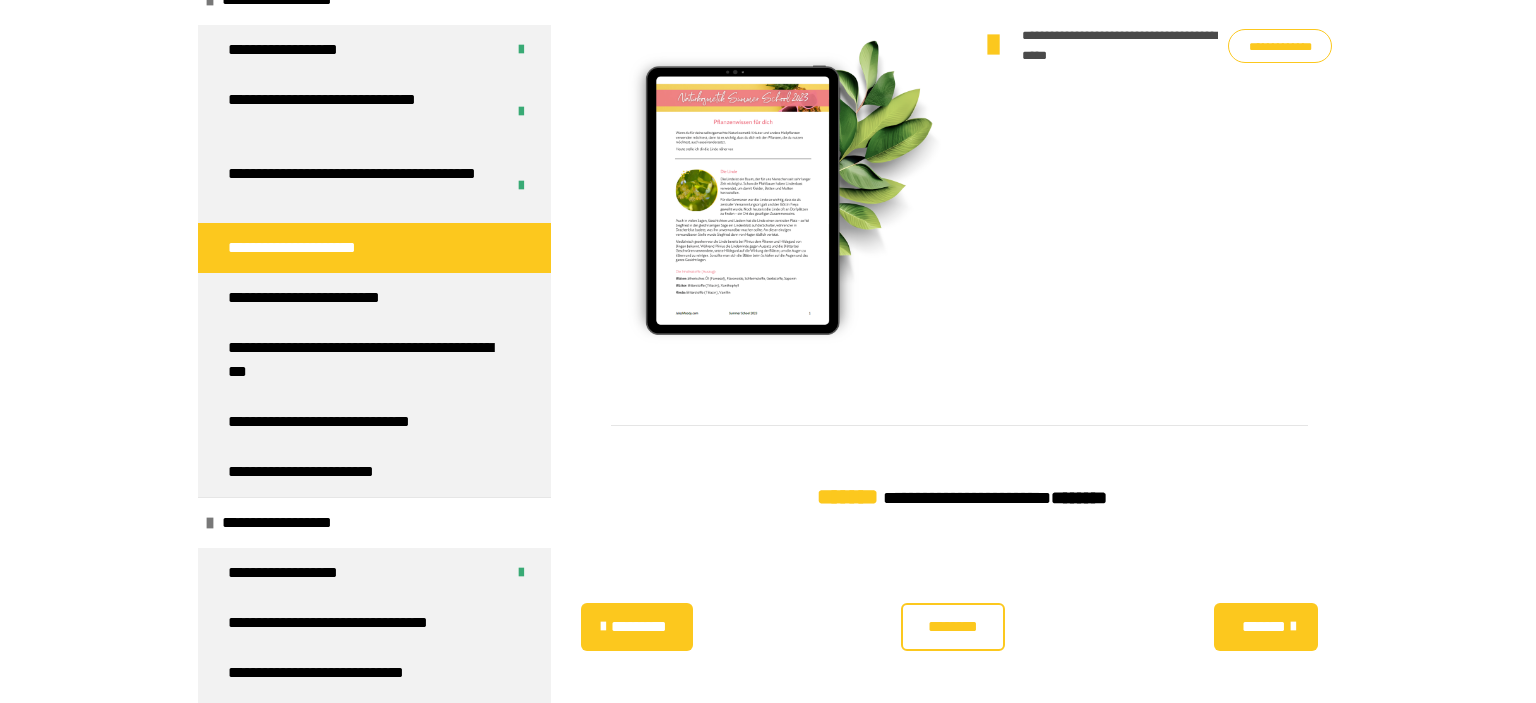 scroll, scrollTop: 1462, scrollLeft: 0, axis: vertical 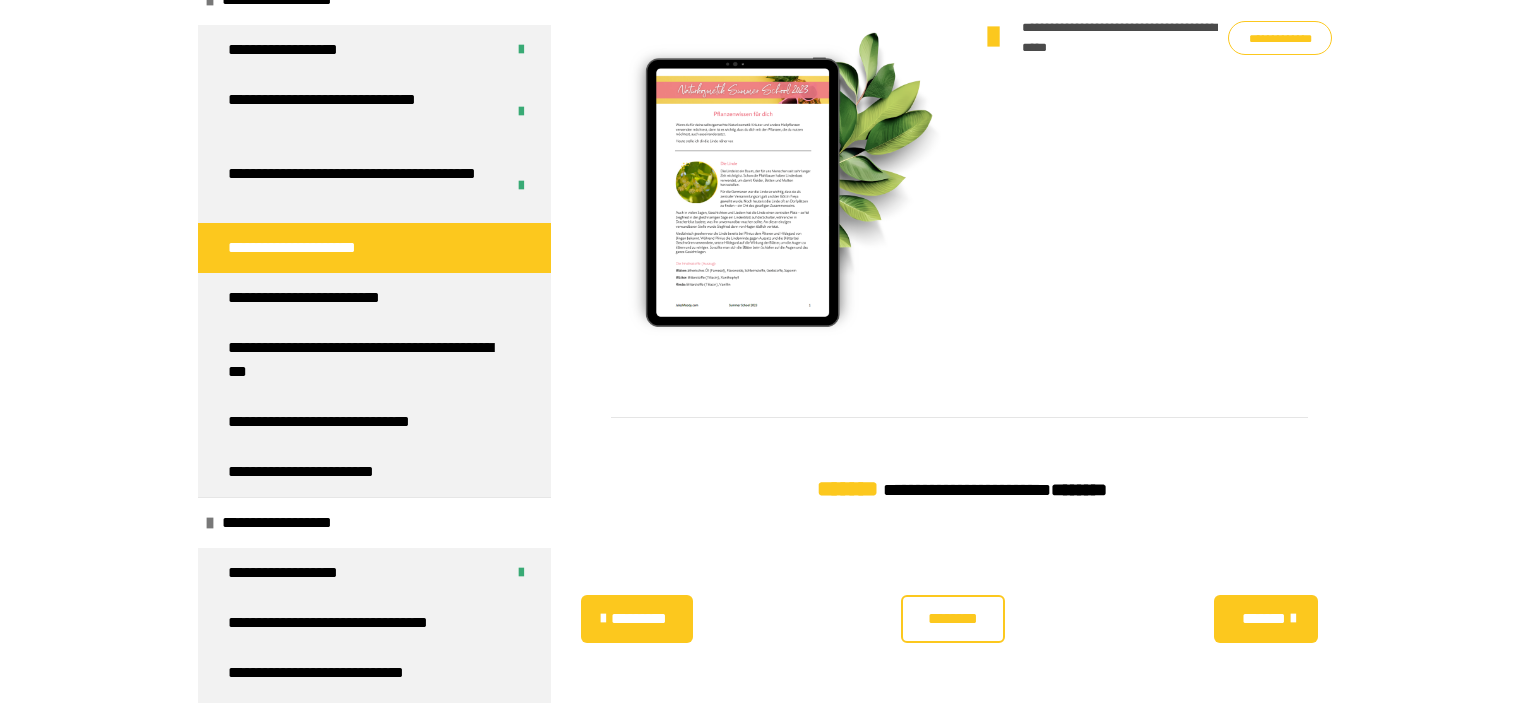 click on "********" at bounding box center [953, 619] 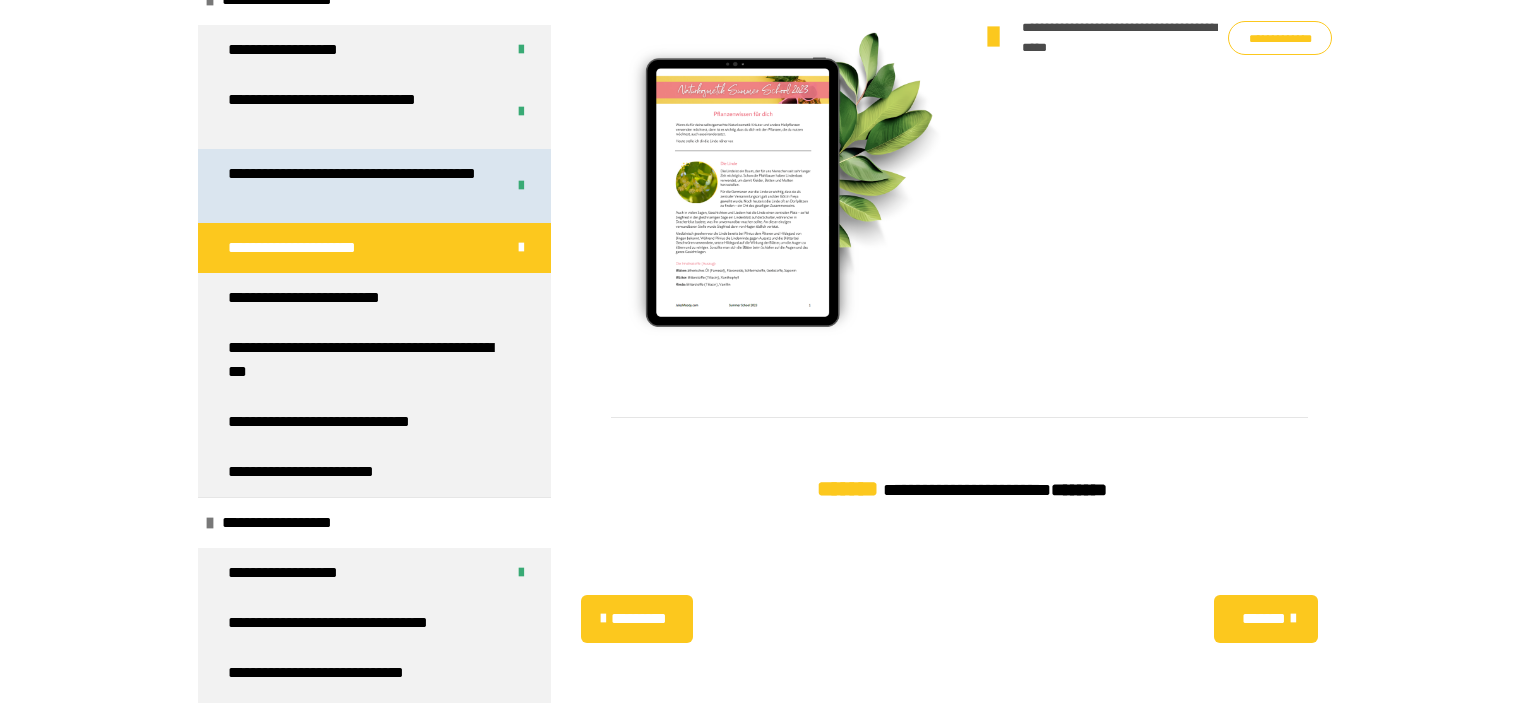 click on "**********" at bounding box center (358, 186) 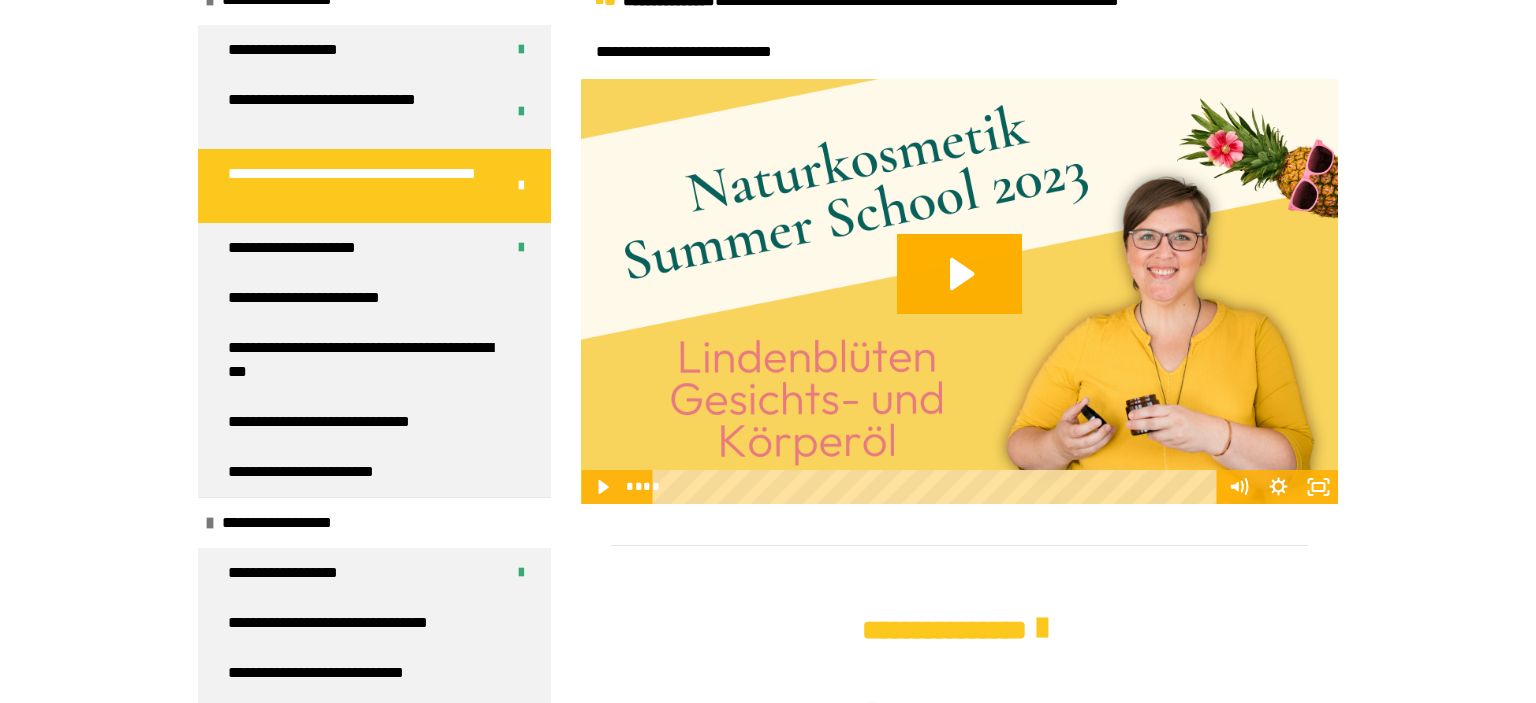 scroll, scrollTop: 692, scrollLeft: 0, axis: vertical 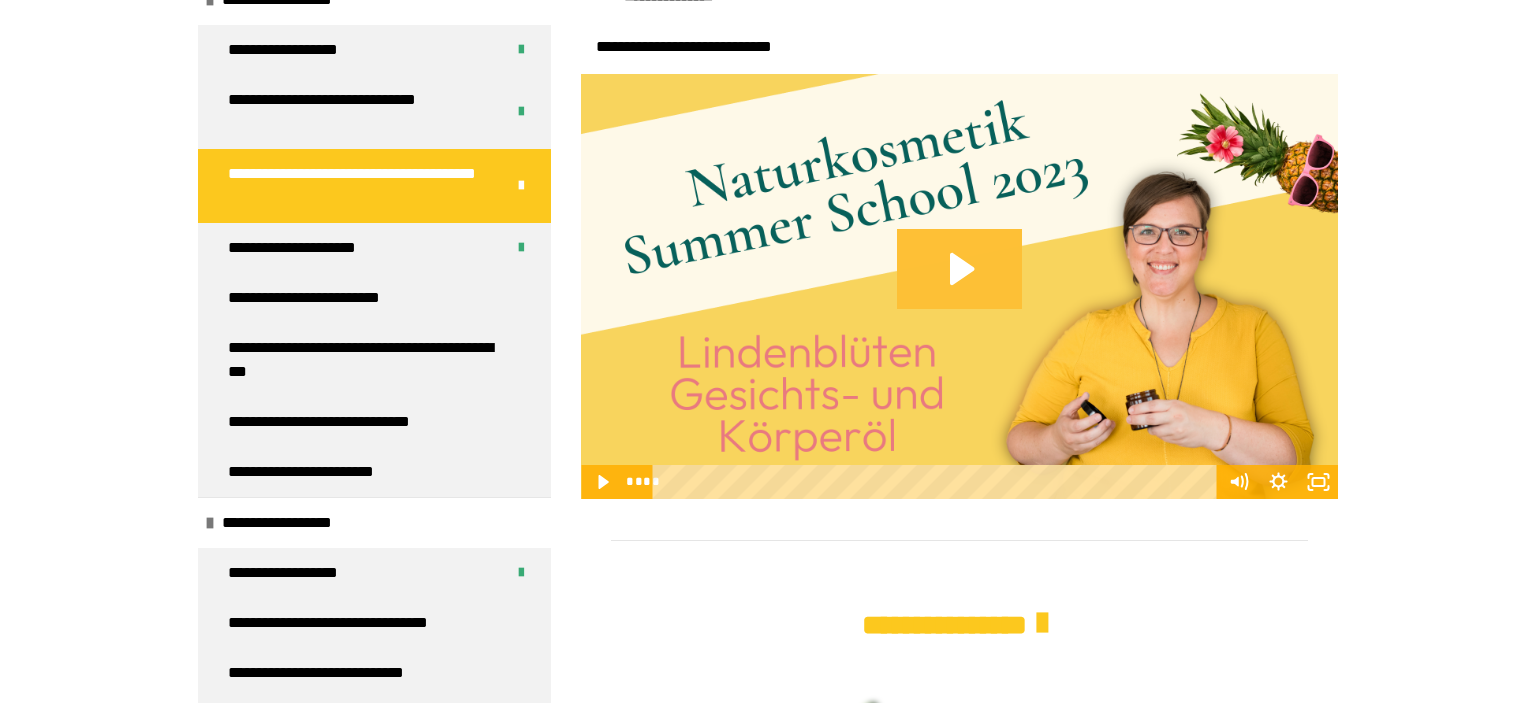 click 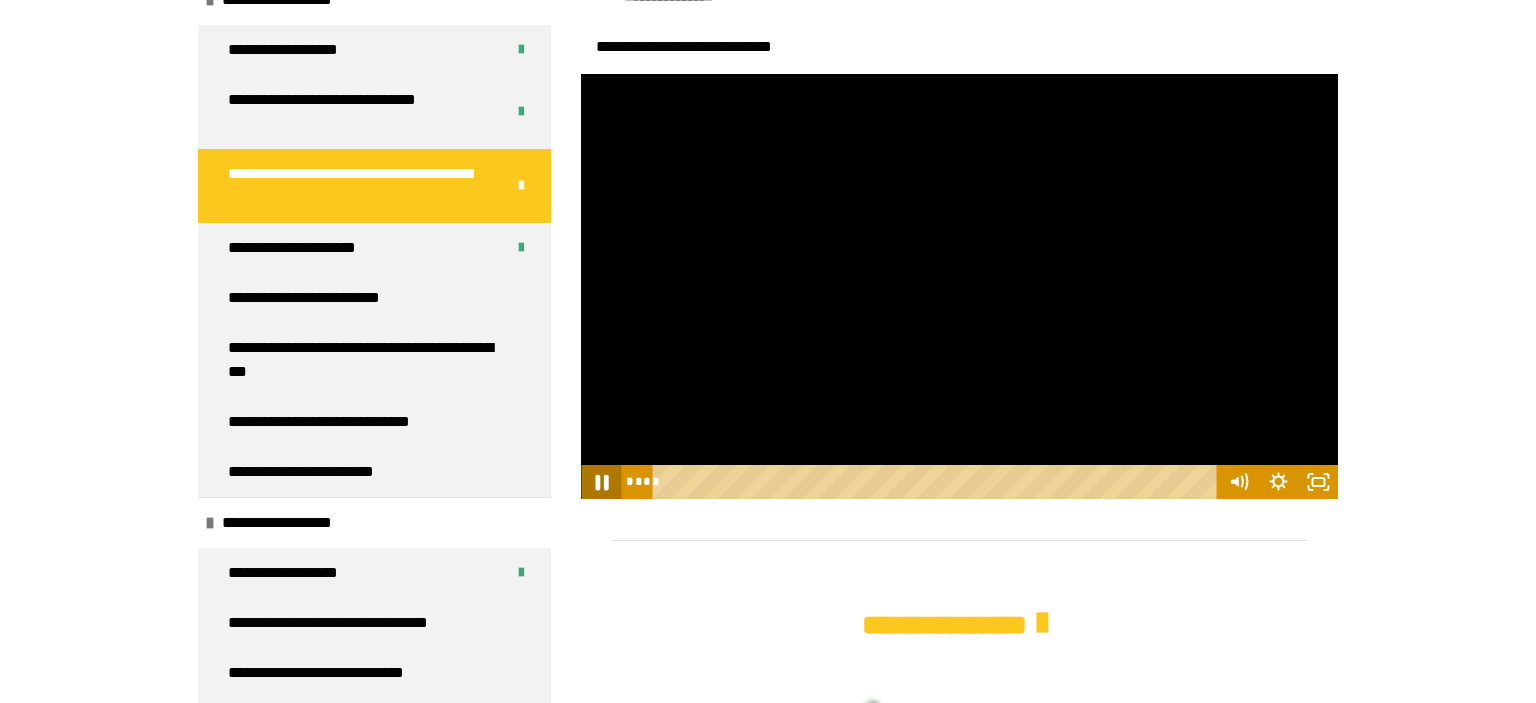 click 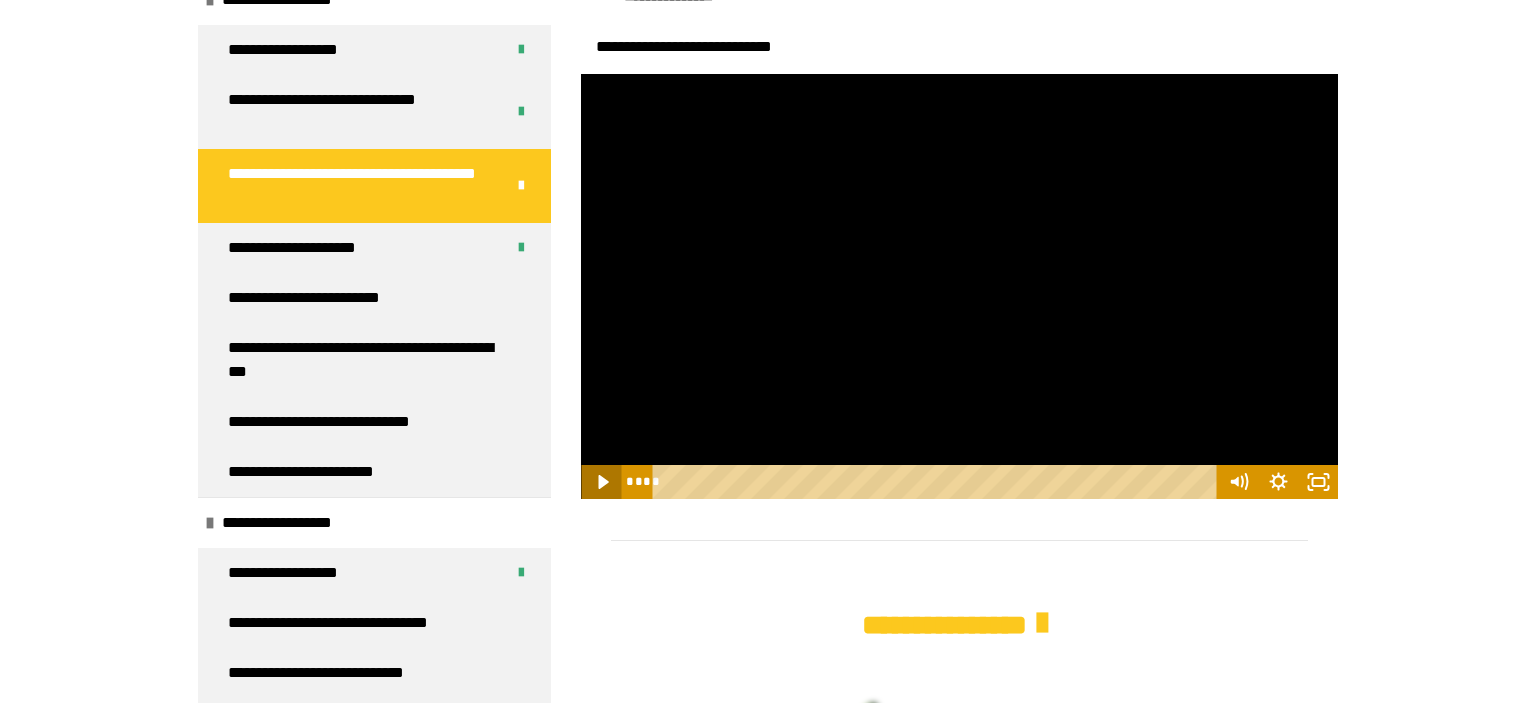 click 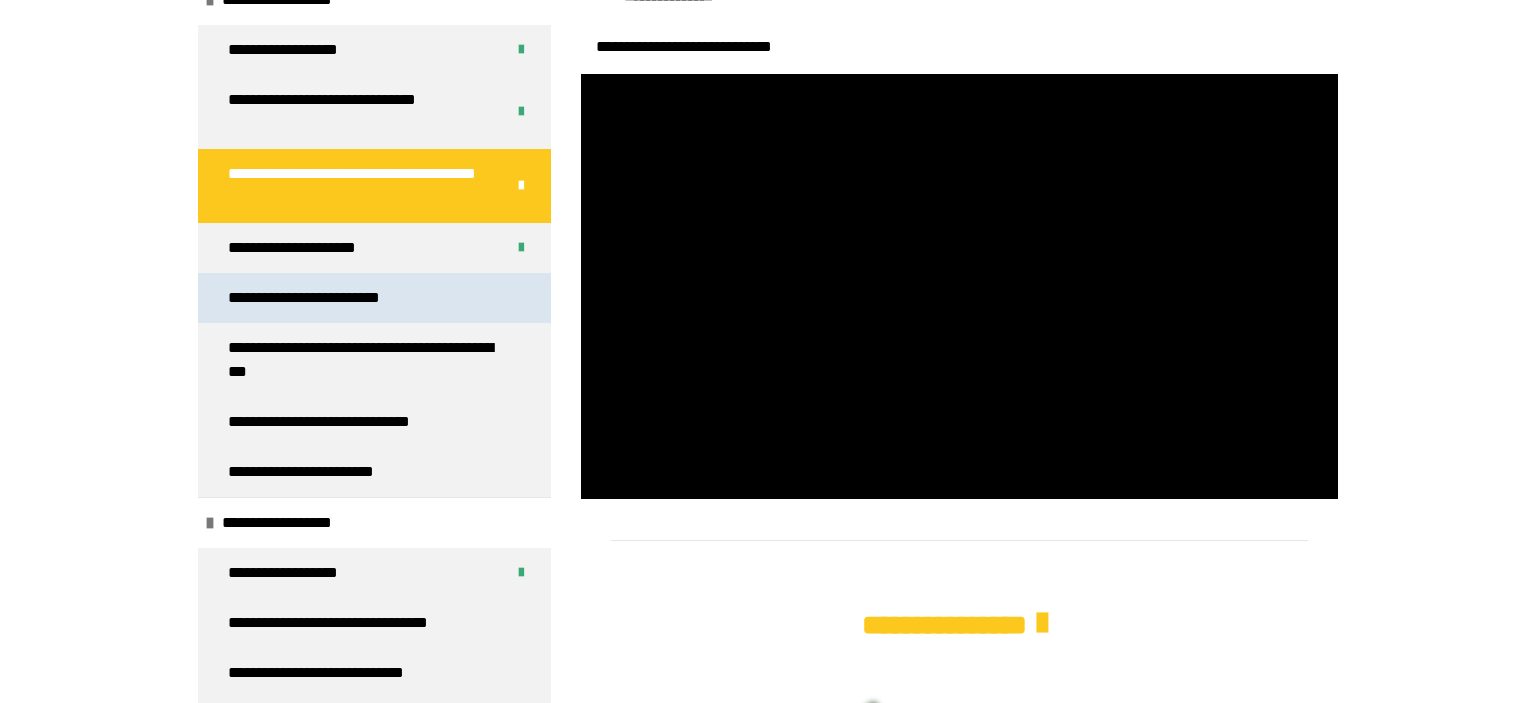 click on "**********" at bounding box center [327, 298] 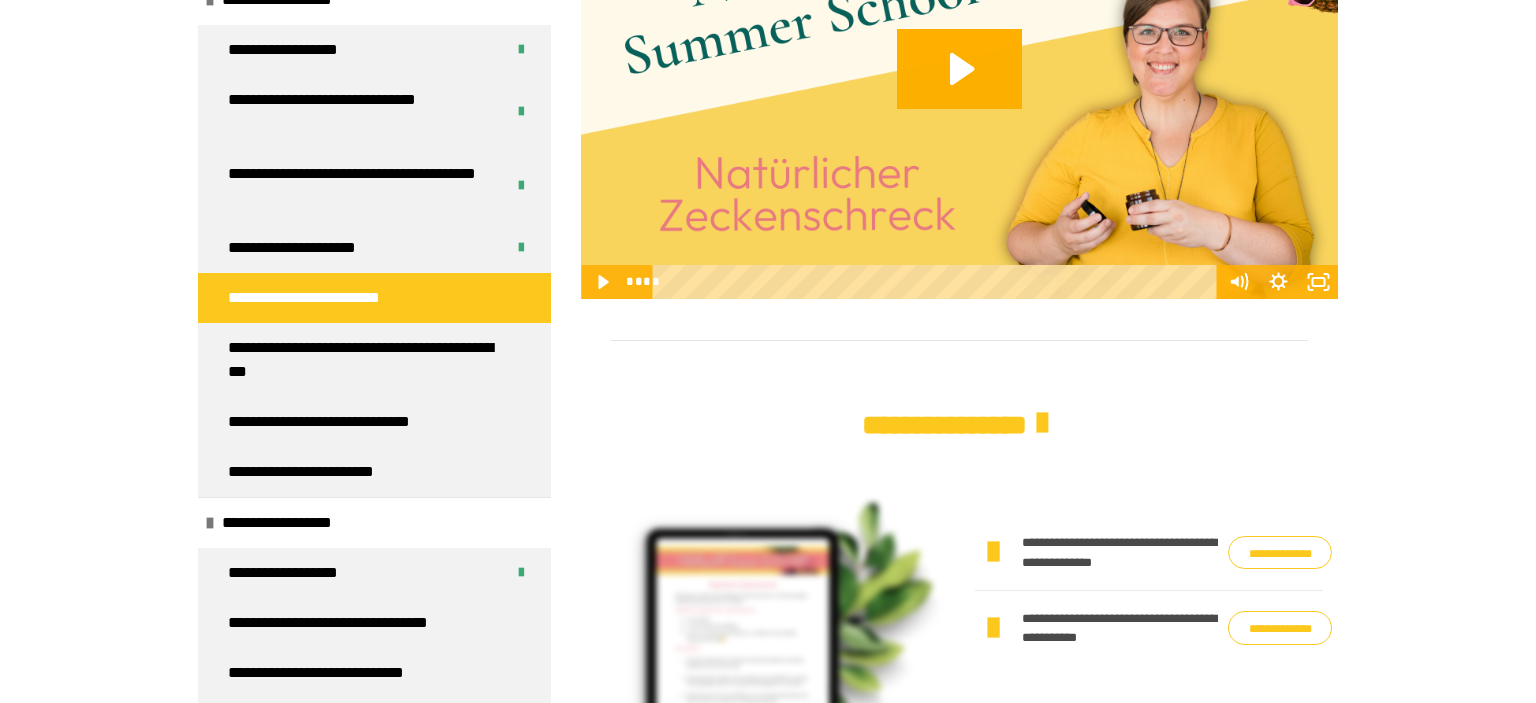 scroll, scrollTop: 1008, scrollLeft: 0, axis: vertical 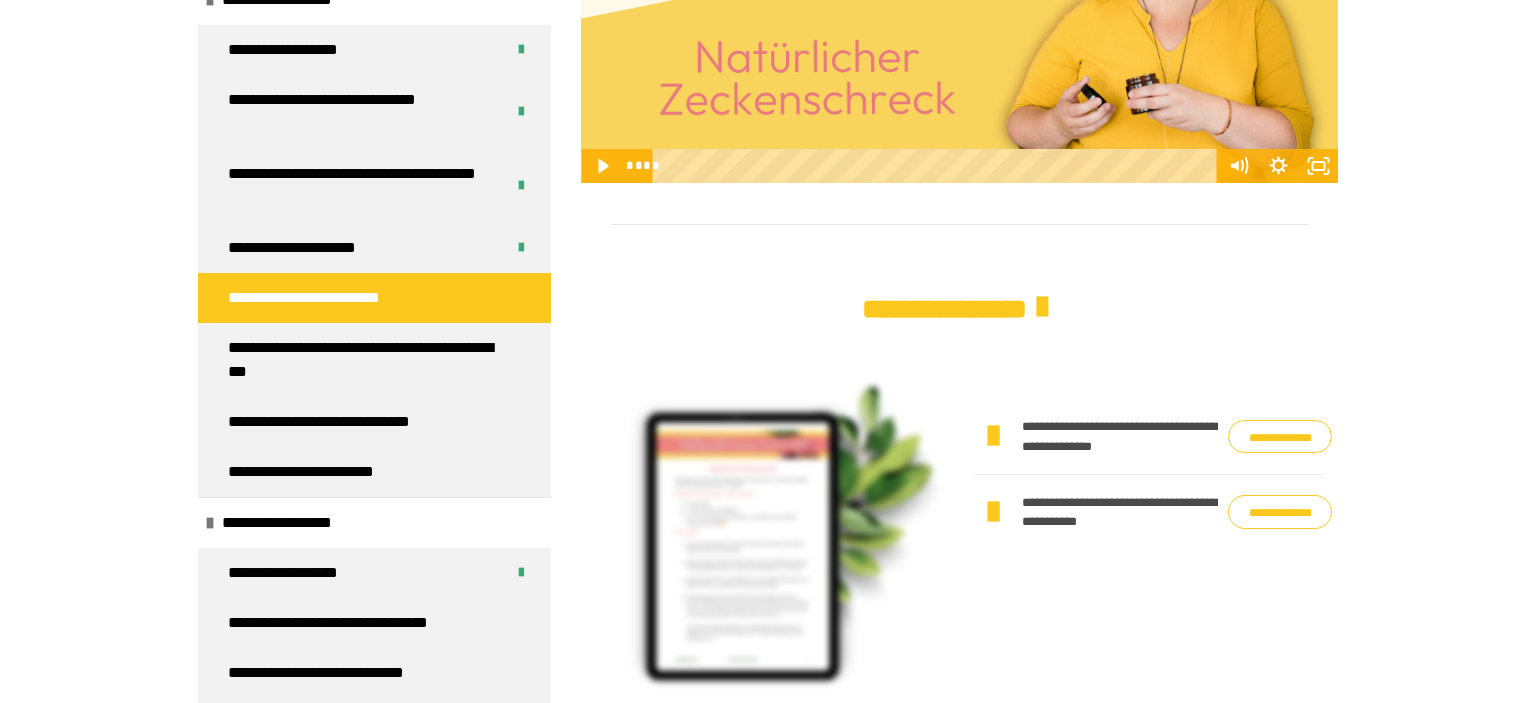 click on "**********" at bounding box center [1280, 512] 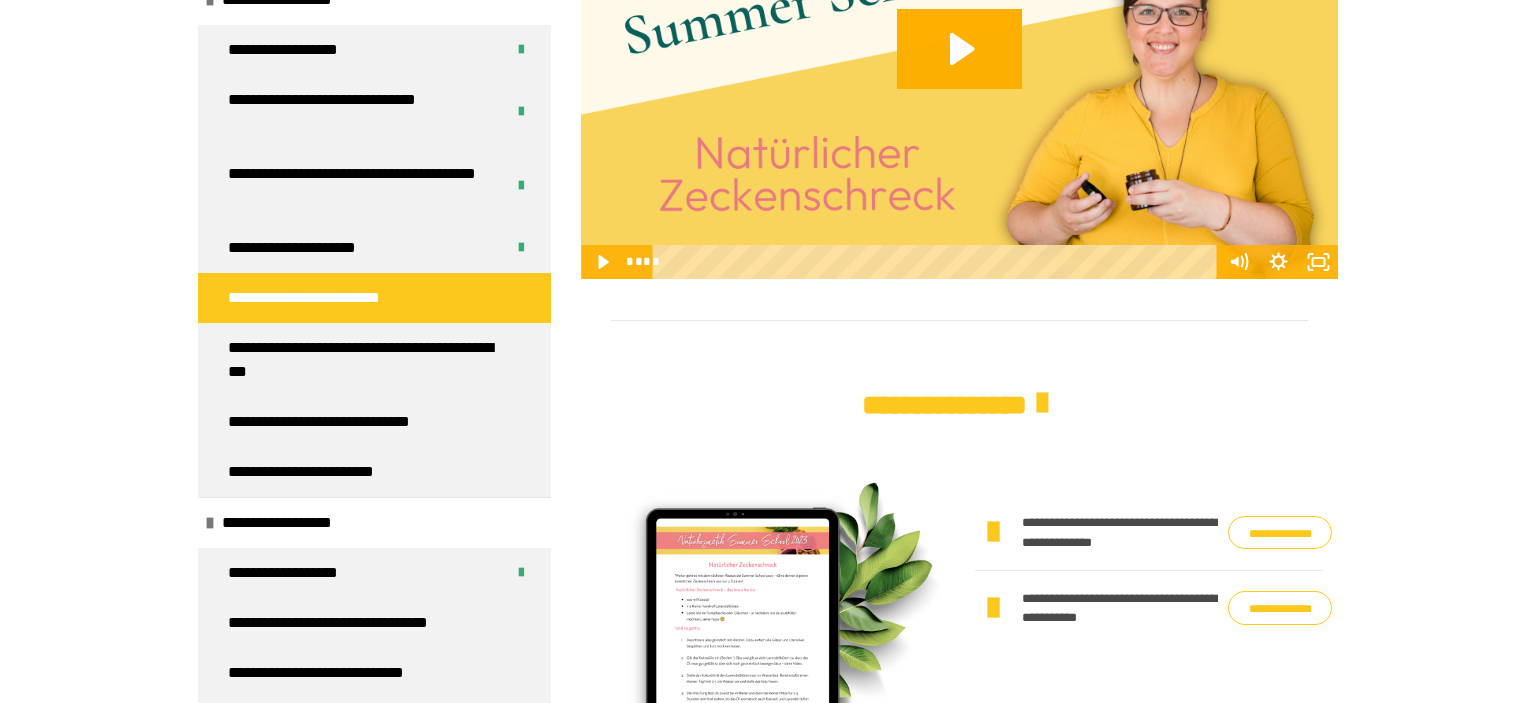 scroll, scrollTop: 903, scrollLeft: 0, axis: vertical 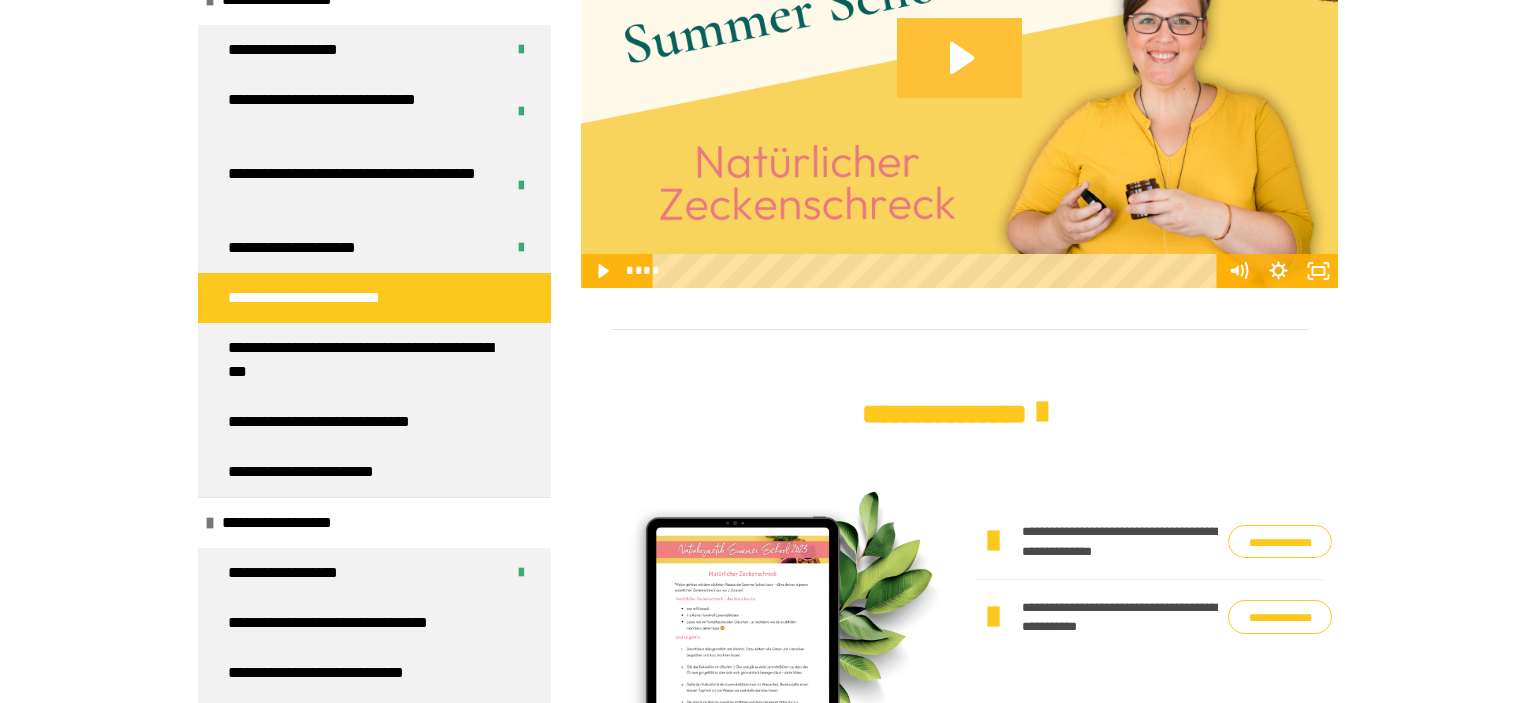 click 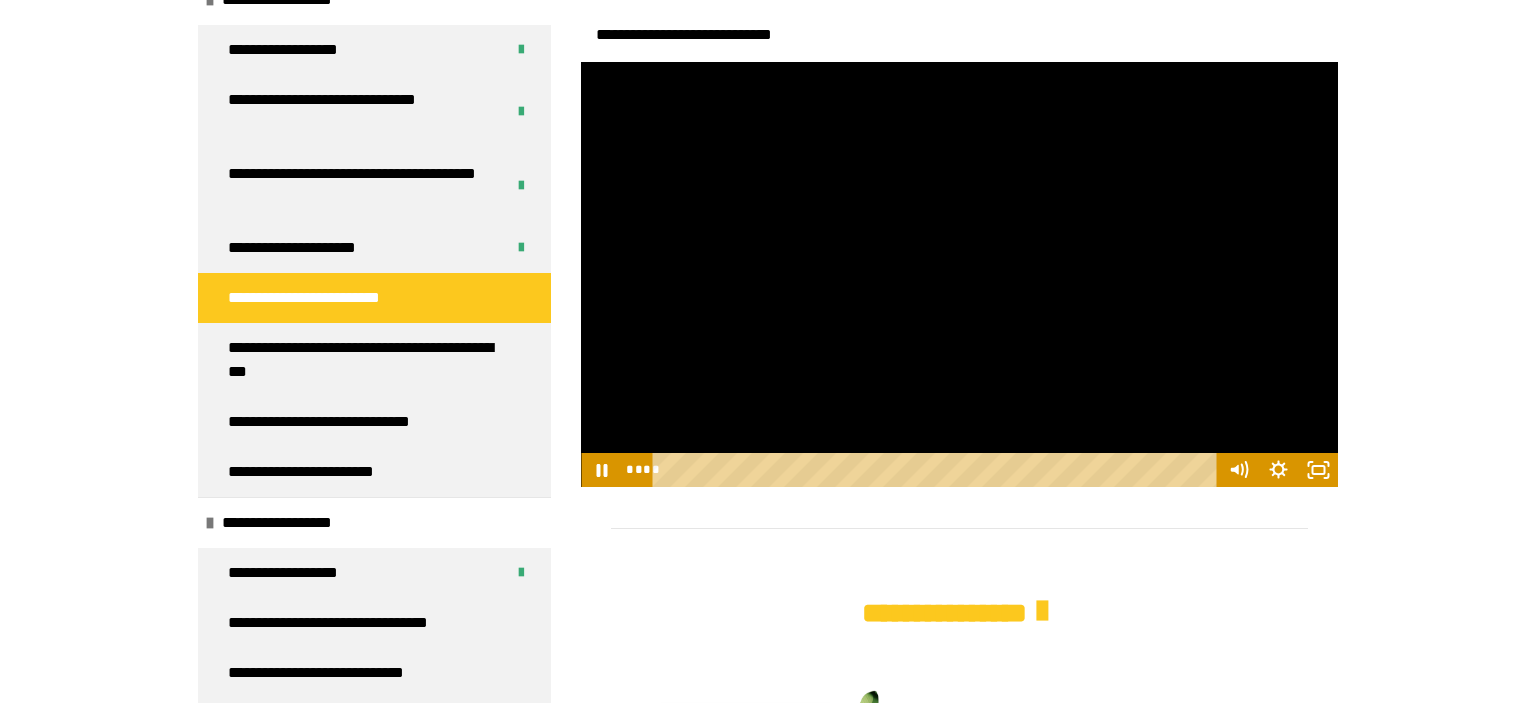 scroll, scrollTop: 692, scrollLeft: 0, axis: vertical 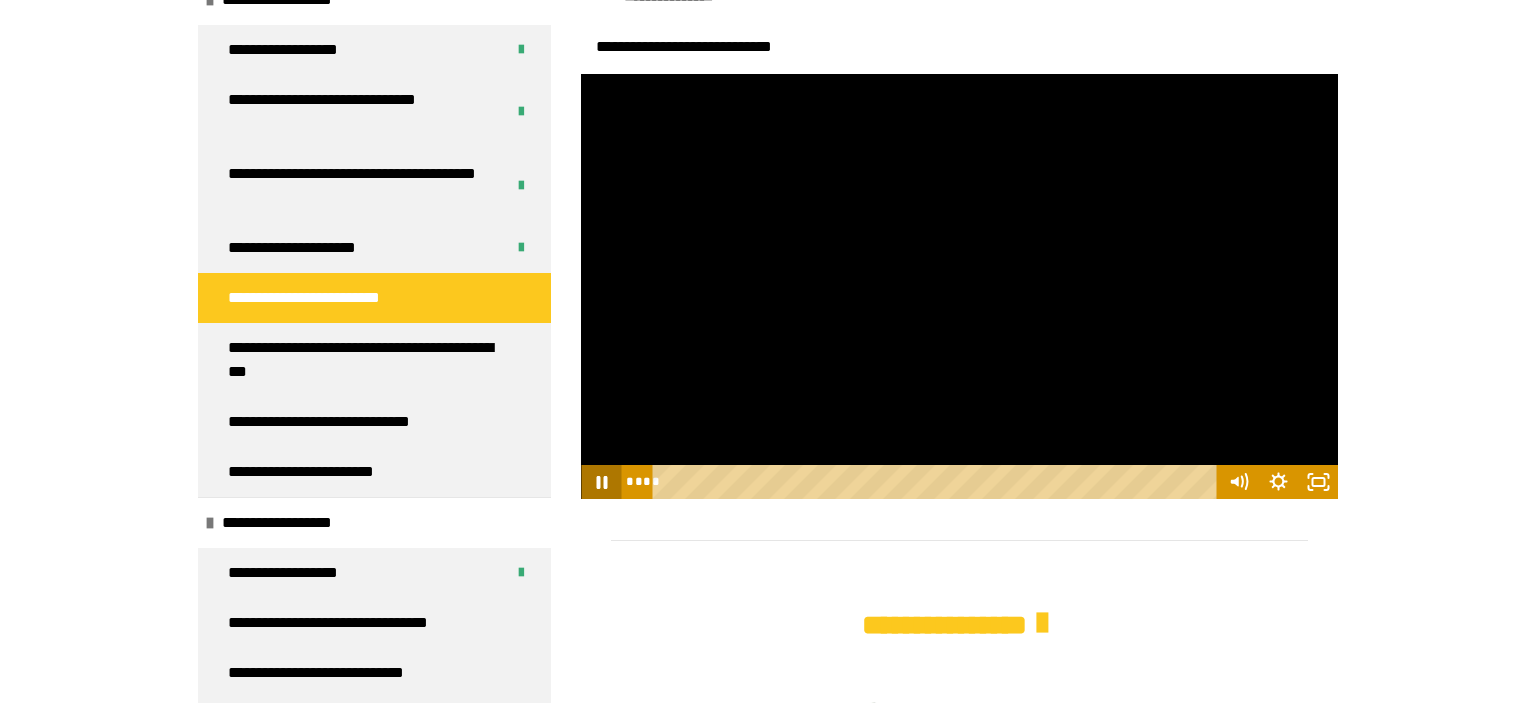 click 